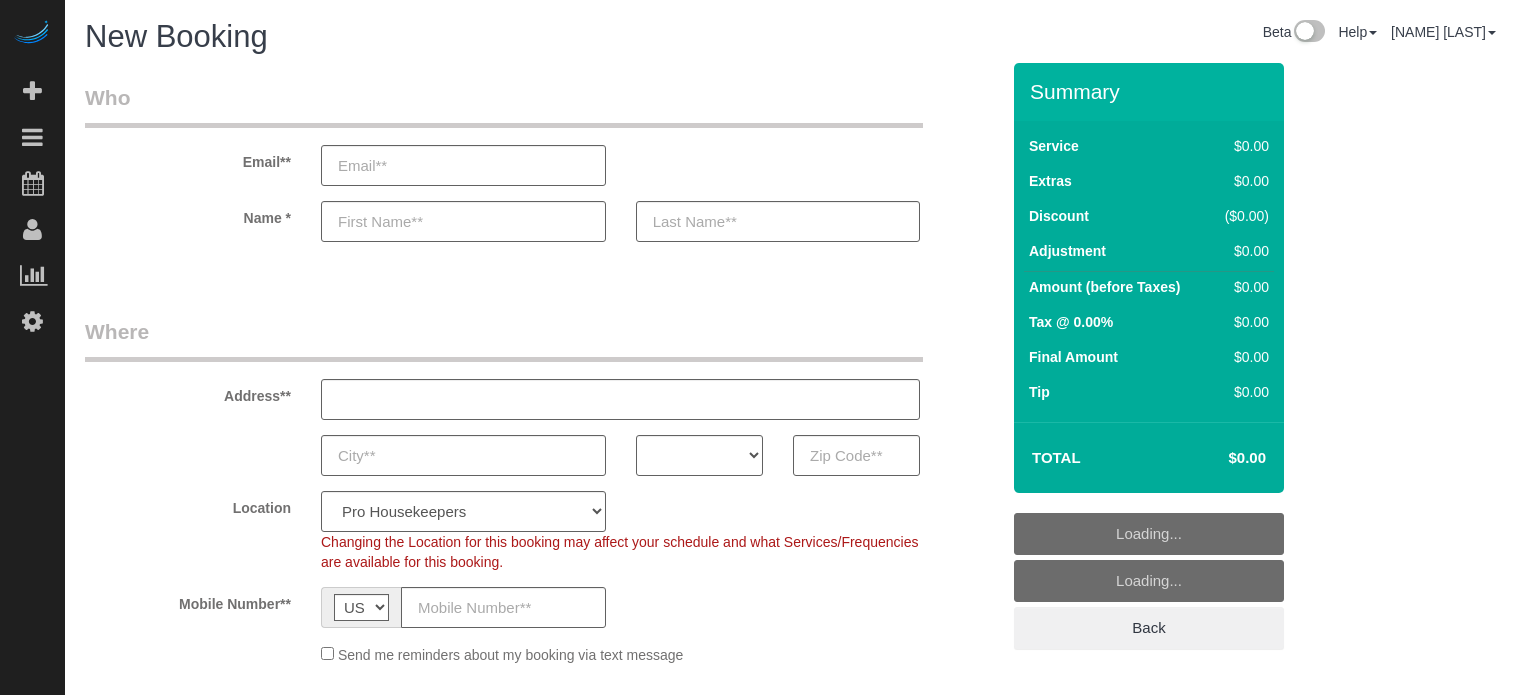 select on "4" 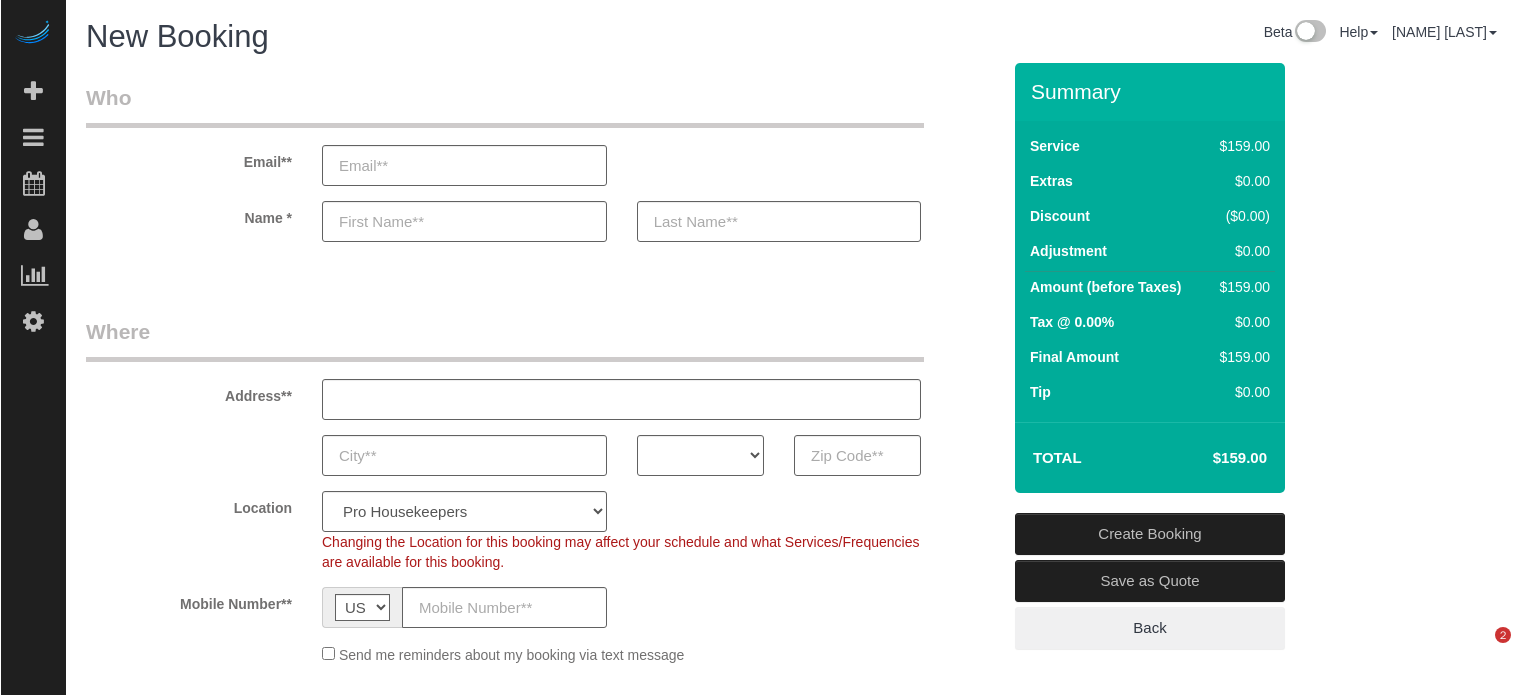 scroll, scrollTop: 0, scrollLeft: 0, axis: both 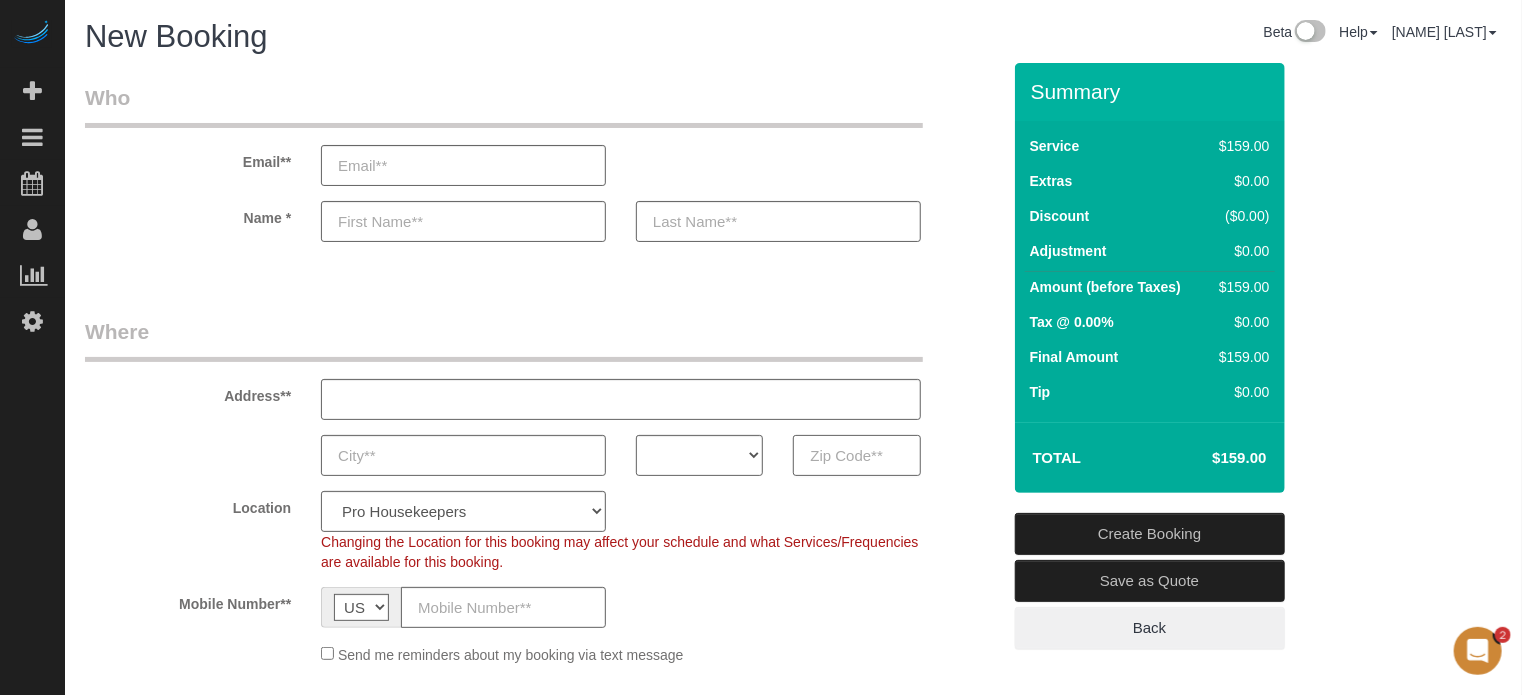 click at bounding box center [856, 455] 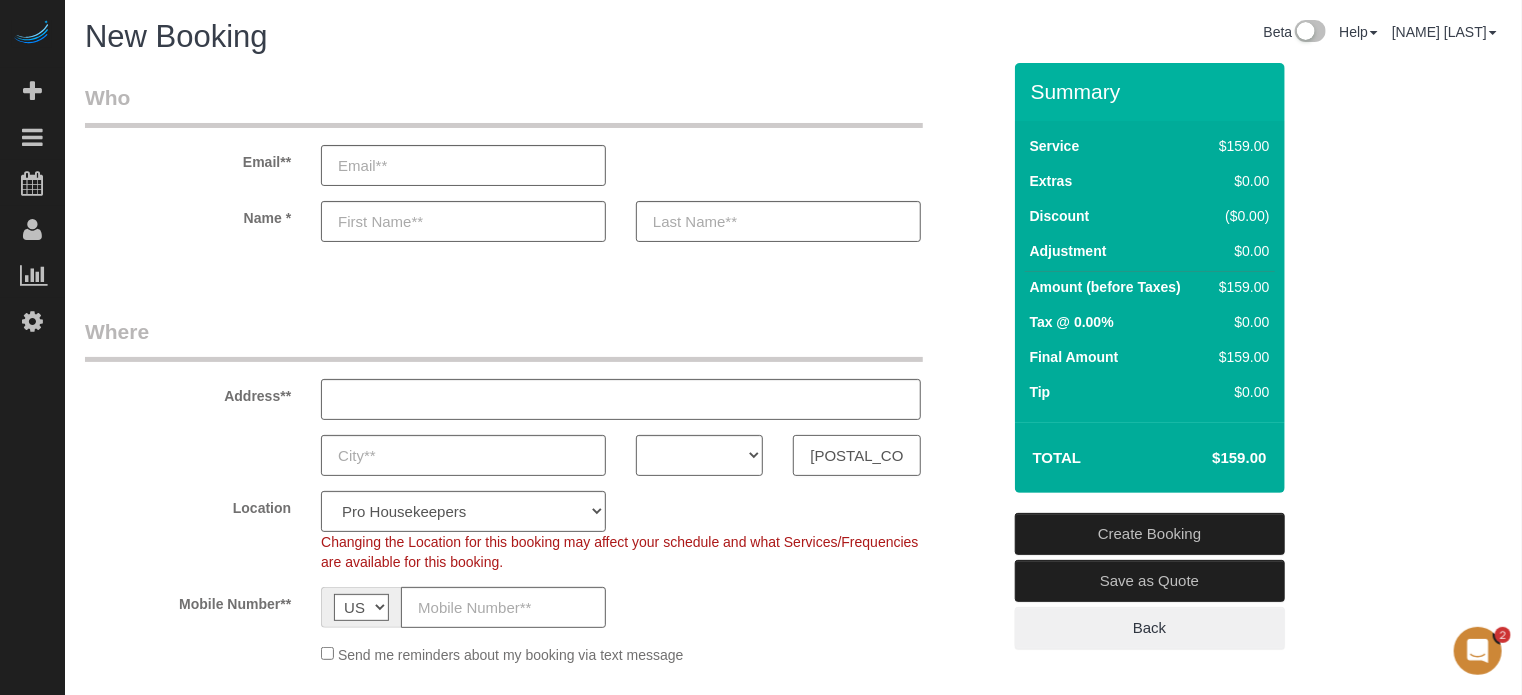 type on "60083" 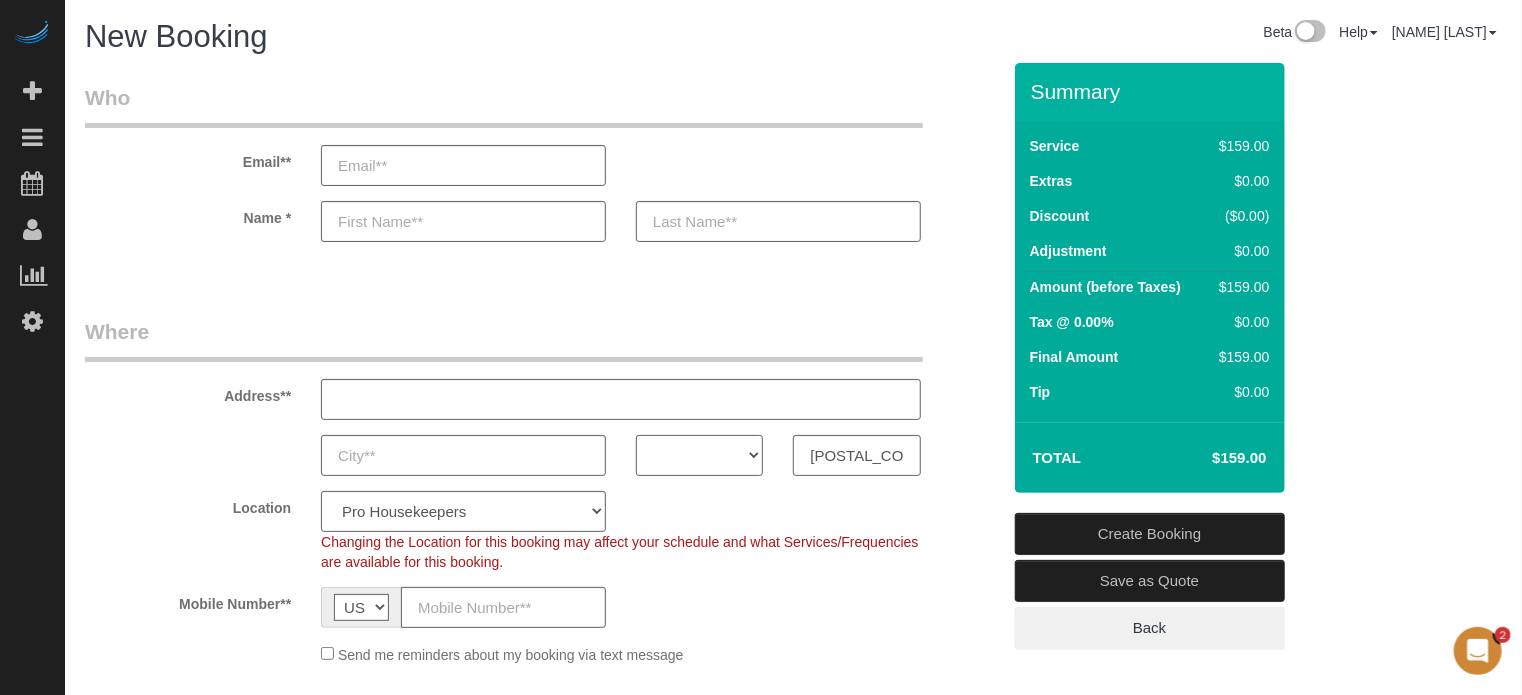 click on "AK
AL
AR
AZ
CA
CO
CT
DC
DE
FL
GA
HI
IA
ID
IL
IN
KS
KY
LA
MA
MD
ME
MI
MN
MO
MS
MT
NC
ND
NE
NH
NJ
NM
NV
NY
OH
OK
OR
PA
RI
SC
SD
TN
TX
UT
VA
VT
WA
WI
WV
WY" at bounding box center (699, 455) 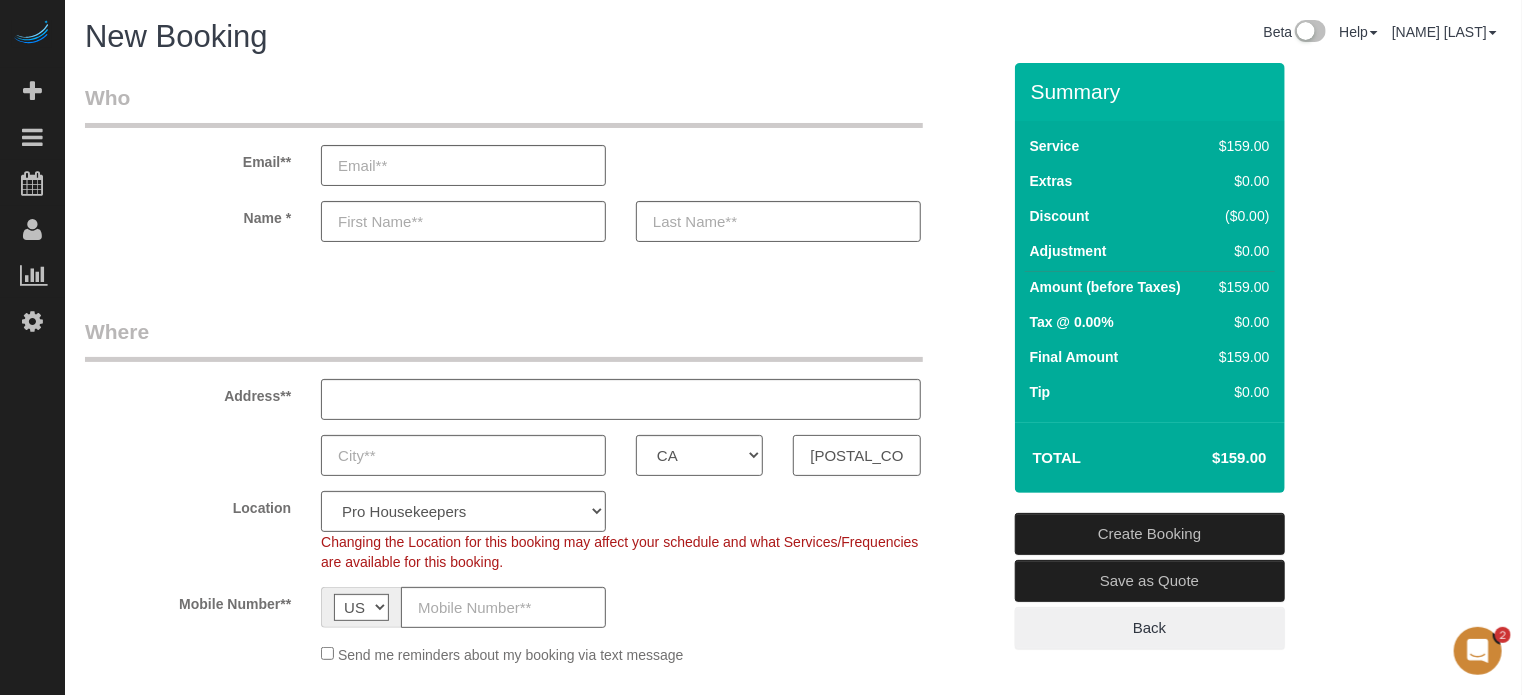 click on "60083" at bounding box center (856, 455) 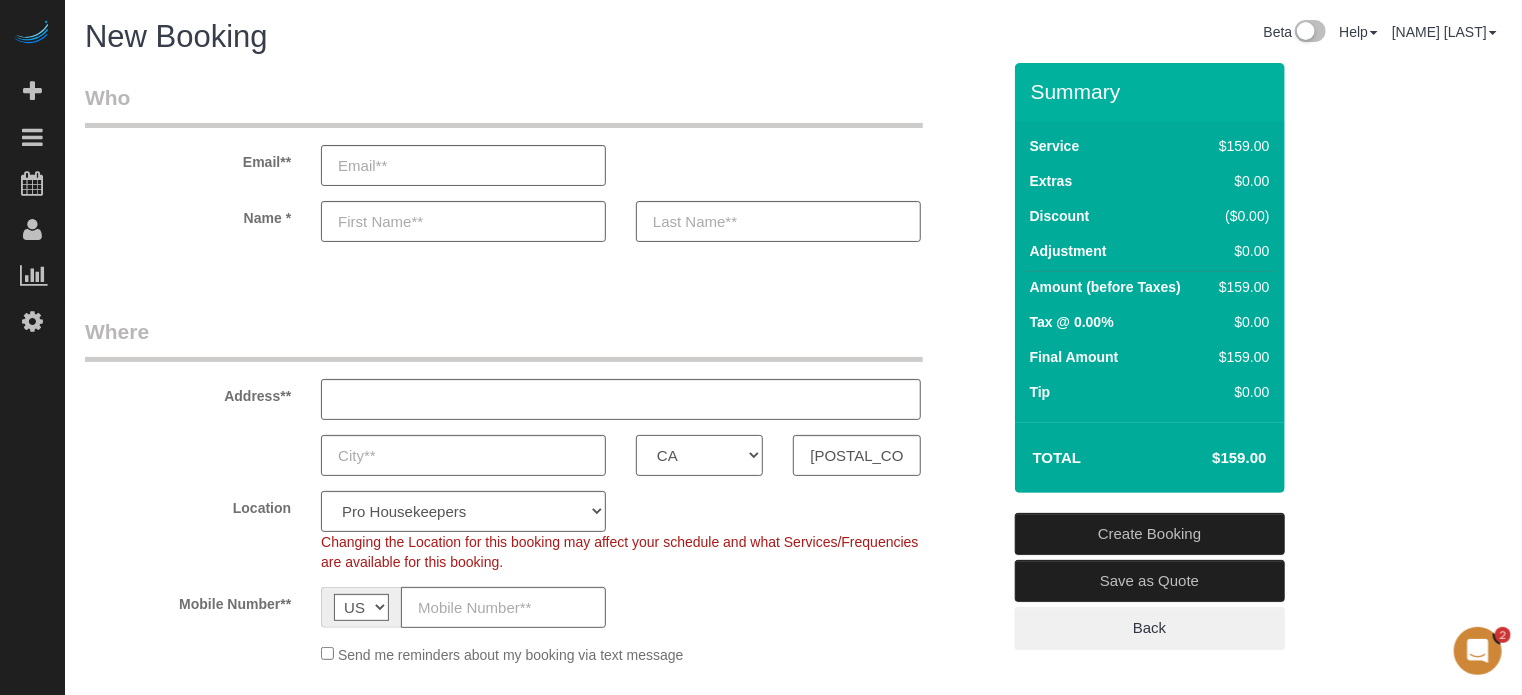 click on "AK
AL
AR
AZ
CA
CO
CT
DC
DE
FL
GA
HI
IA
ID
IL
IN
KS
KY
LA
MA
MD
ME
MI
MN
MO
MS
MT
NC
ND
NE
NH
NJ
NM
NV
NY
OH
OK
OR
PA
RI
SC
SD
TN
TX
UT
VA
VT
WA
WI
WV
WY" at bounding box center (699, 455) 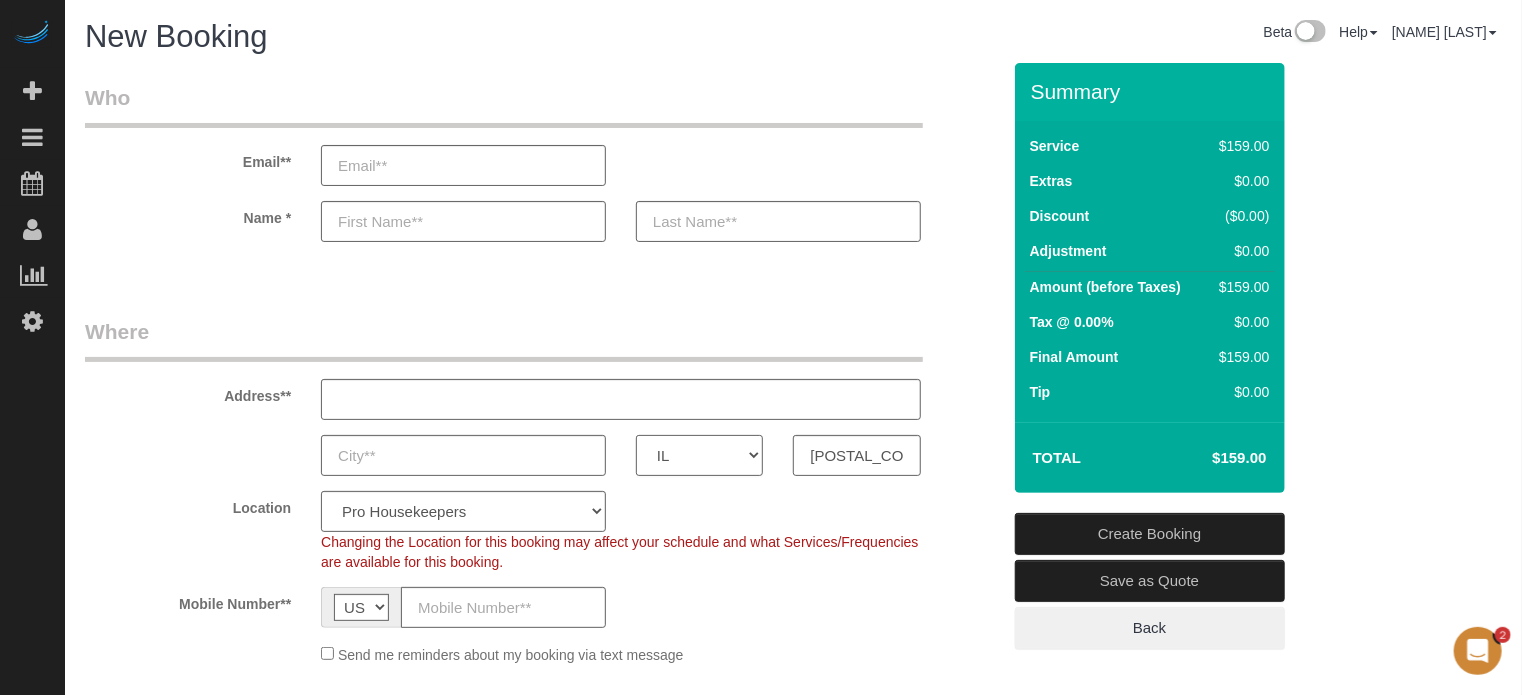 click on "AK
AL
AR
AZ
CA
CO
CT
DC
DE
FL
GA
HI
IA
ID
IL
IN
KS
KY
LA
MA
MD
ME
MI
MN
MO
MS
MT
NC
ND
NE
NH
NJ
NM
NV
NY
OH
OK
OR
PA
RI
SC
SD
TN
TX
UT
VA
VT
WA
WI
WV
WY" at bounding box center [699, 455] 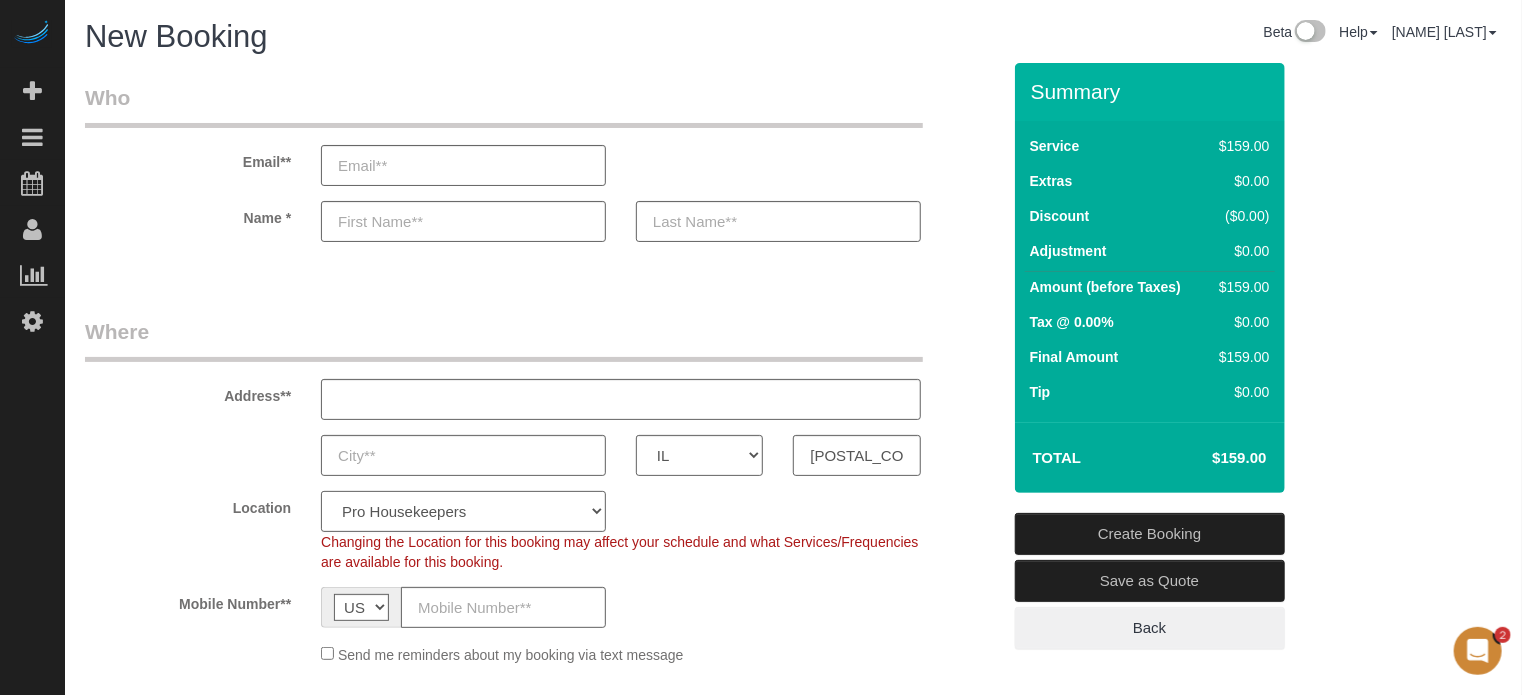 click on "Pro Housekeepers Atlanta Austin Boston Chicago Cincinnati Clearwater Denver Ft Lauderdale Houston Jacksonville Kansas Las Vegas Los Angeles Area Miami Area Naples NYC Area Orlando Palm Beach Phoenix Portland Area San Francisco Area Sarasota Seattle Area St Petersburg Tampa Washington DC" 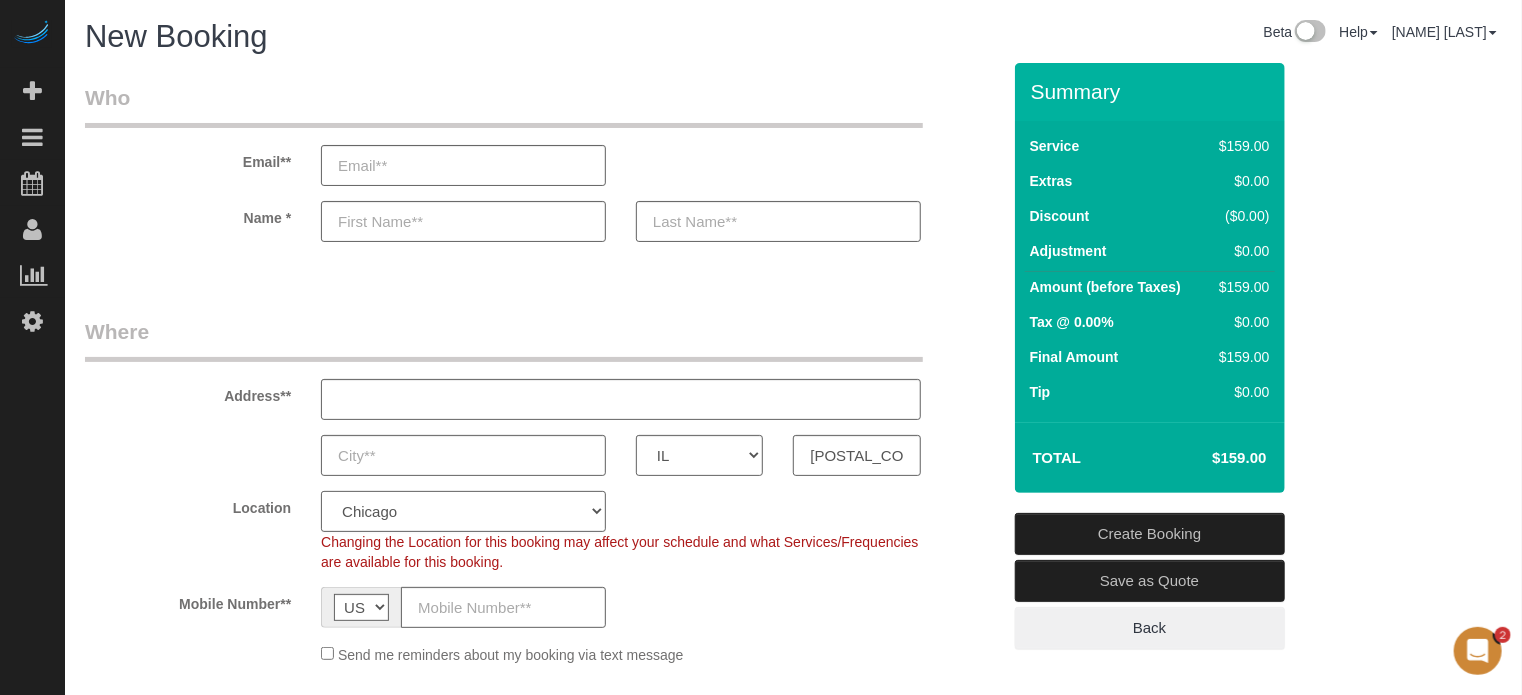 click on "Pro Housekeepers Atlanta Austin Boston Chicago Cincinnati Clearwater Denver Ft Lauderdale Houston Jacksonville Kansas Las Vegas Los Angeles Area Miami Area Naples NYC Area Orlando Palm Beach Phoenix Portland Area San Francisco Area Sarasota Seattle Area St Petersburg Tampa Washington DC" 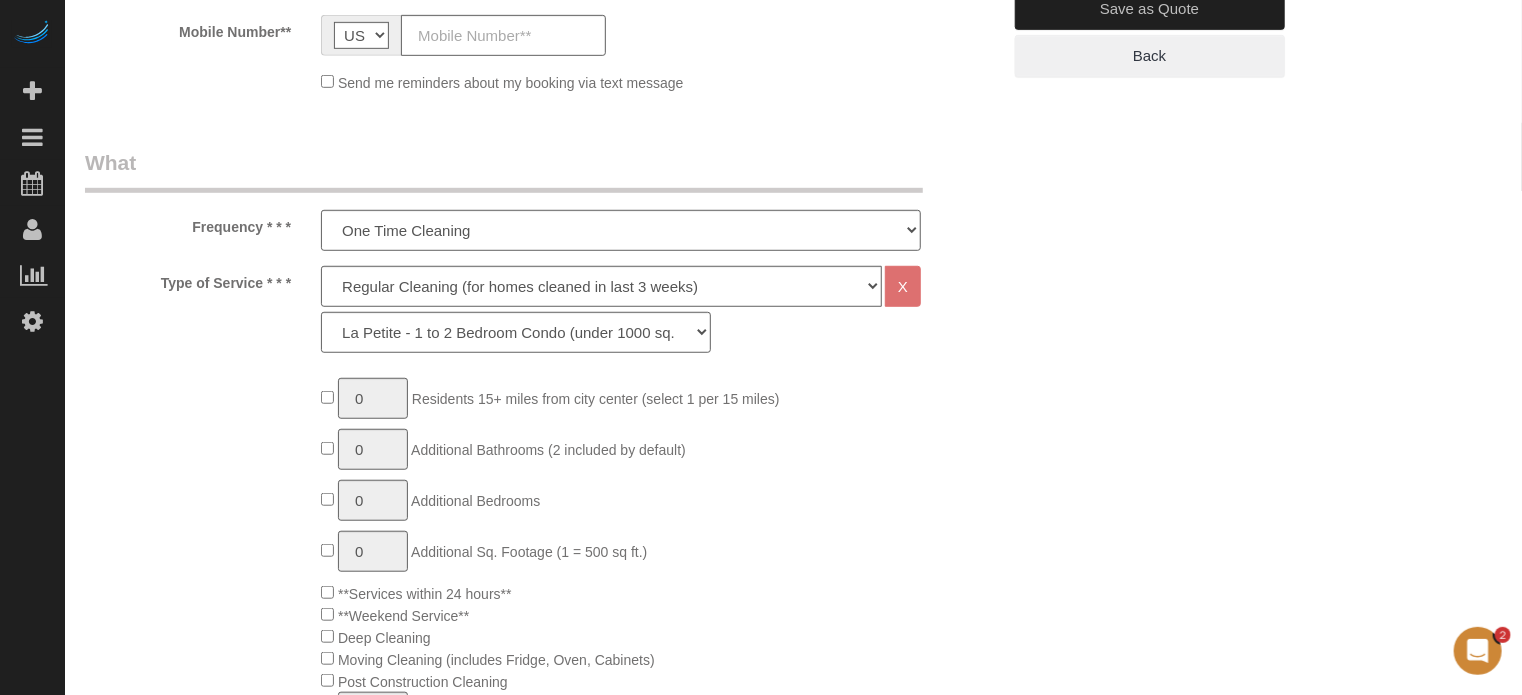 scroll, scrollTop: 600, scrollLeft: 0, axis: vertical 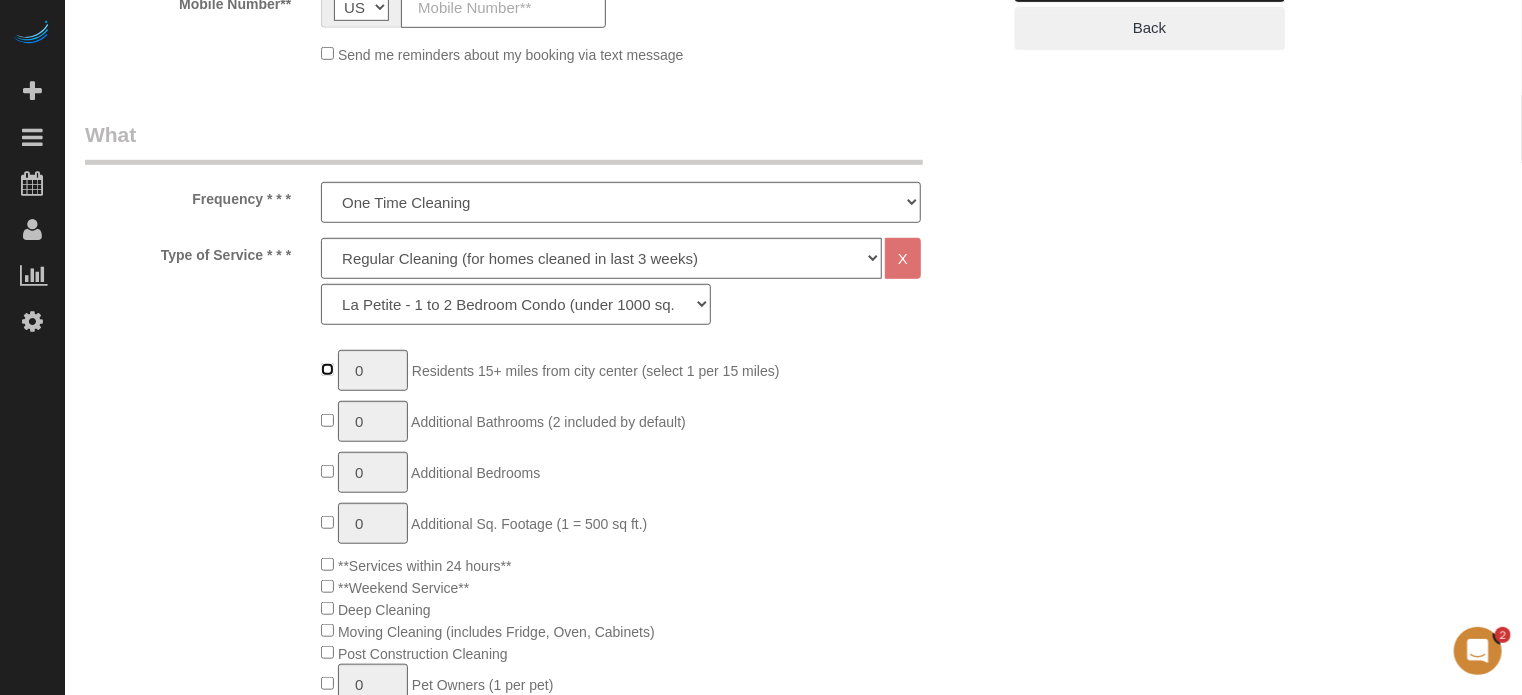 type on "1" 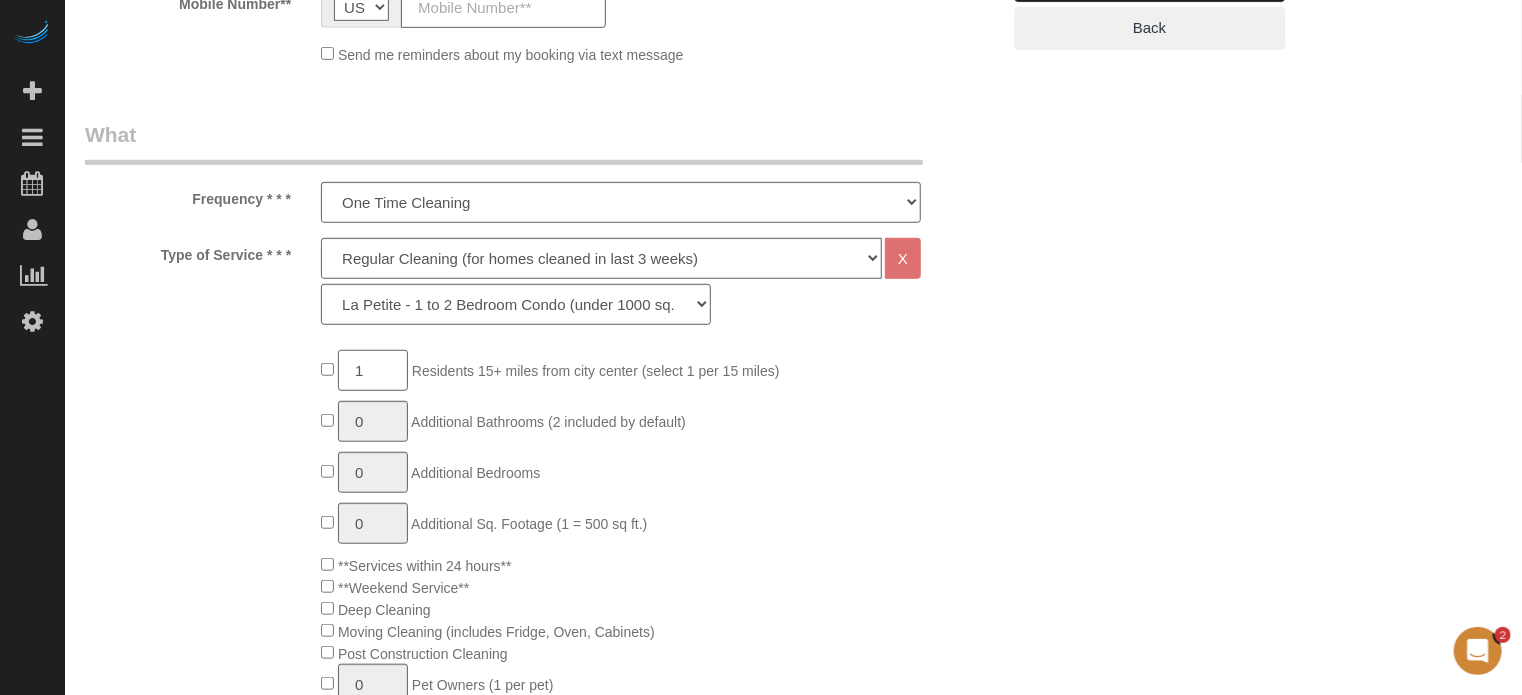 click on "1" 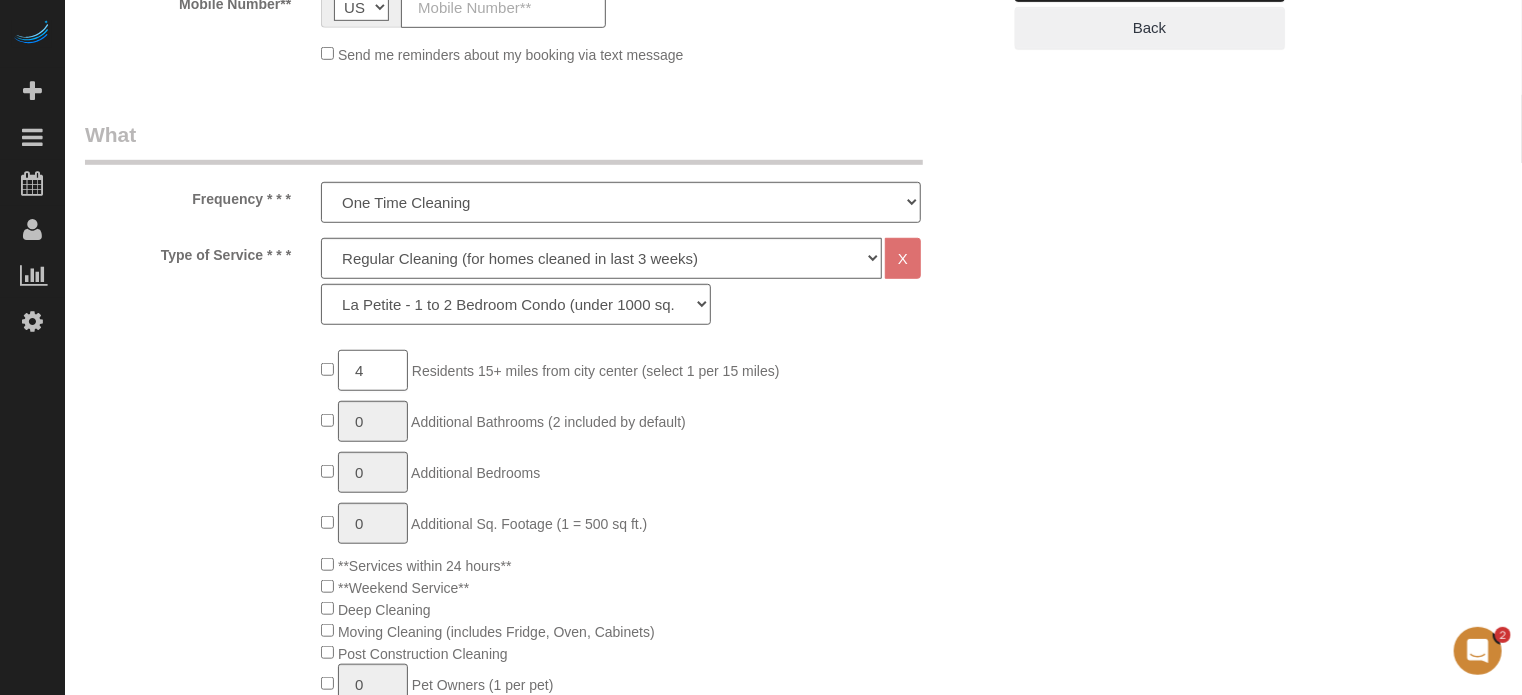 type on "4" 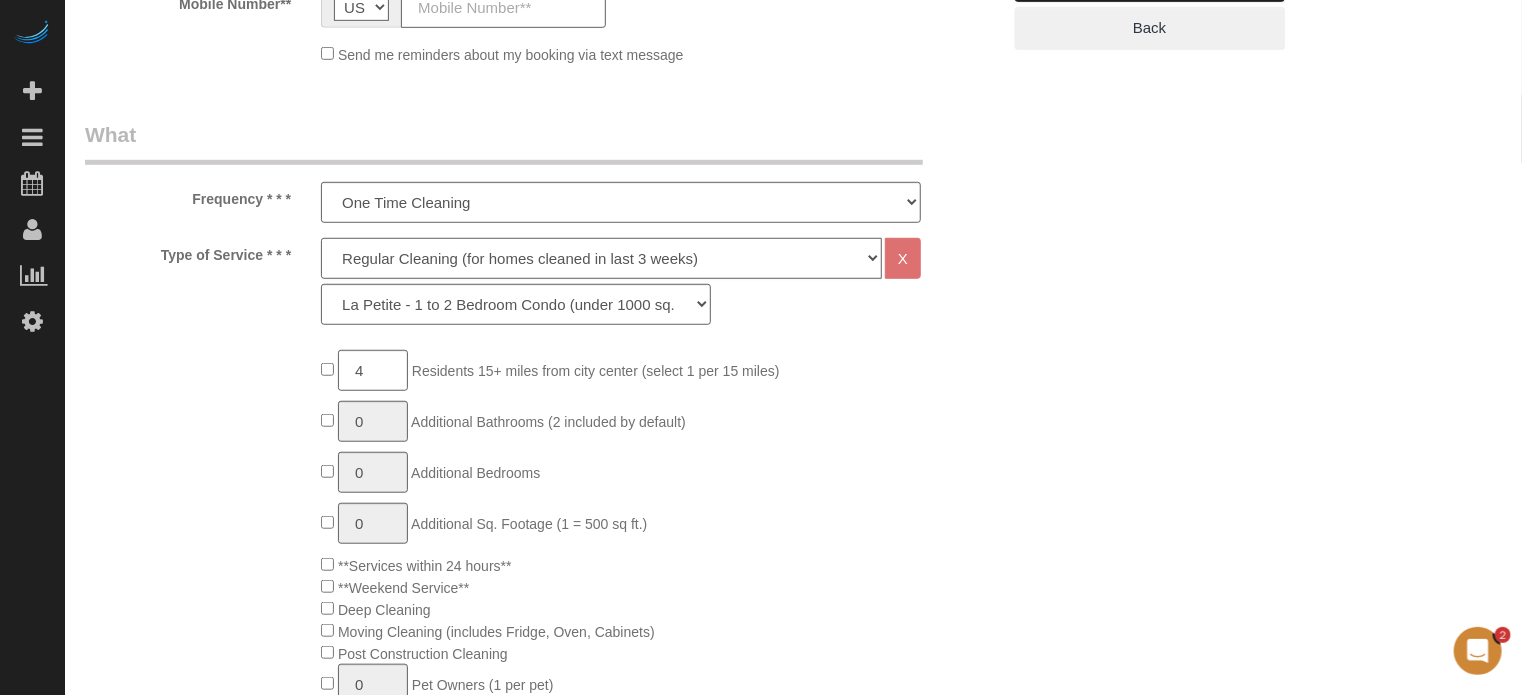 click on "Deep Cleaning (for homes that have not been cleaned in 3+ weeks) Spruce Regular Cleaning (for homes cleaned in last 3 weeks) Moving Cleanup (to clean home for new tenants) Post Construction Cleaning Vacation Rental Cleaning Hourly" 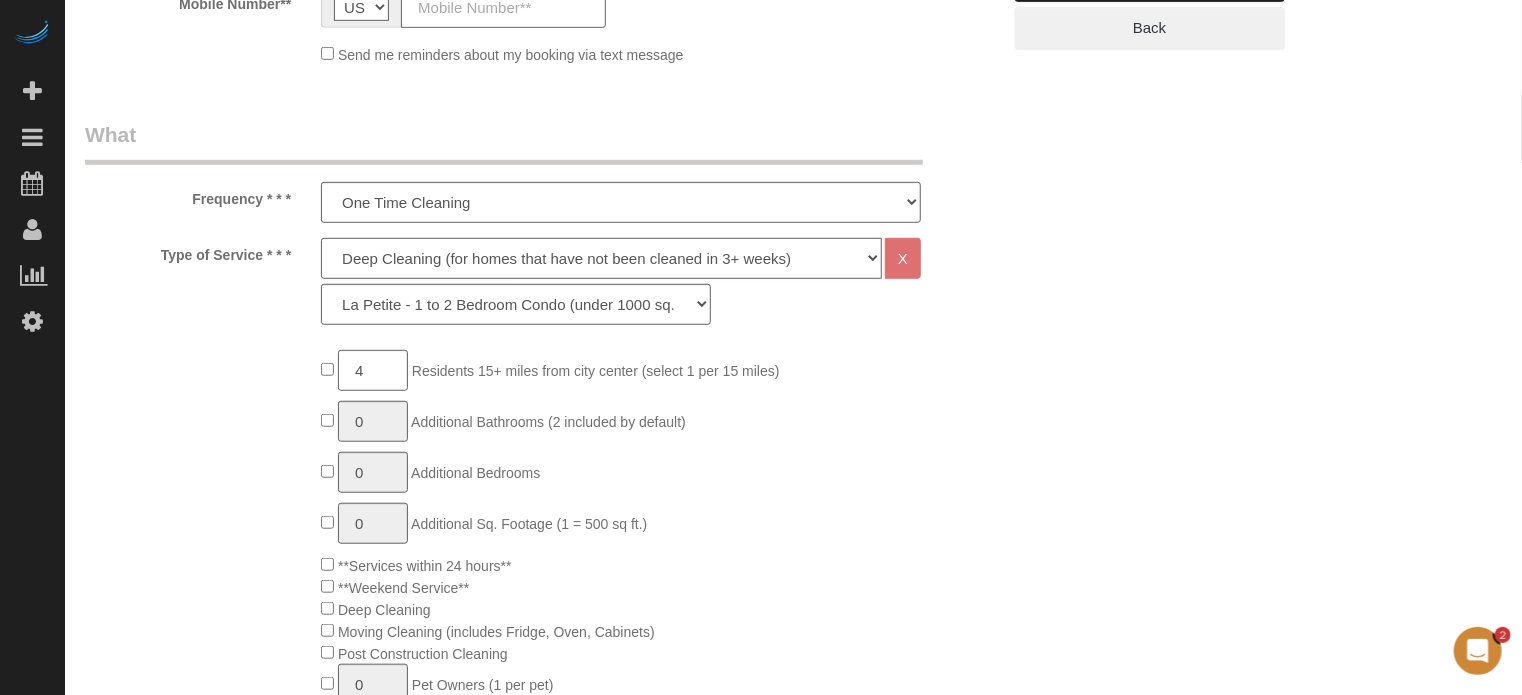 click on "Deep Cleaning (for homes that have not been cleaned in 3+ weeks) Spruce Regular Cleaning (for homes cleaned in last 3 weeks) Moving Cleanup (to clean home for new tenants) Post Construction Cleaning Vacation Rental Cleaning Hourly" 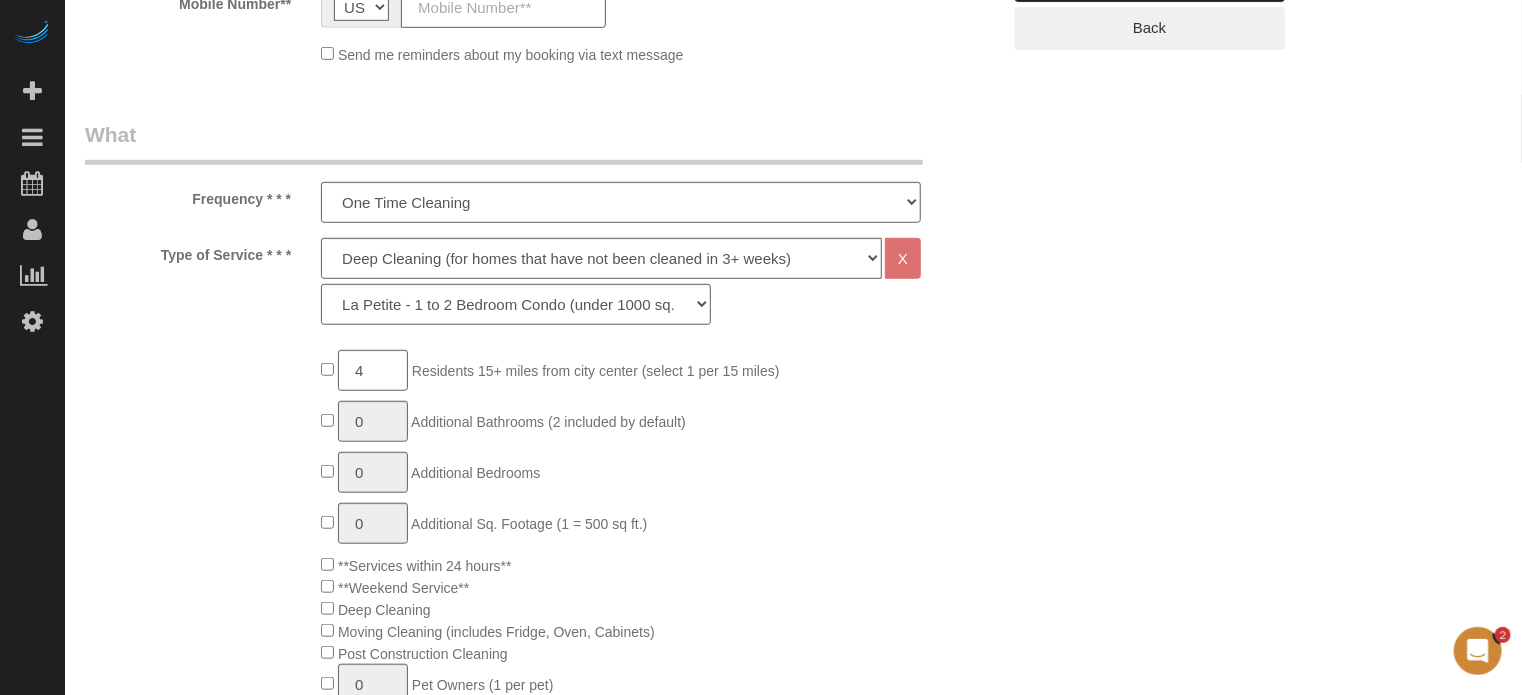click on "4
Residents 15+ miles from city center (select 1 per 15 miles)
0
Additional Bathrooms (2 included by default)
0
Additional Bedrooms
0
Additional Sq. Footage (1 = 500 sq ft.)
**Services within 24 hours**
**Weekend Service**
Deep Cleaning
0" 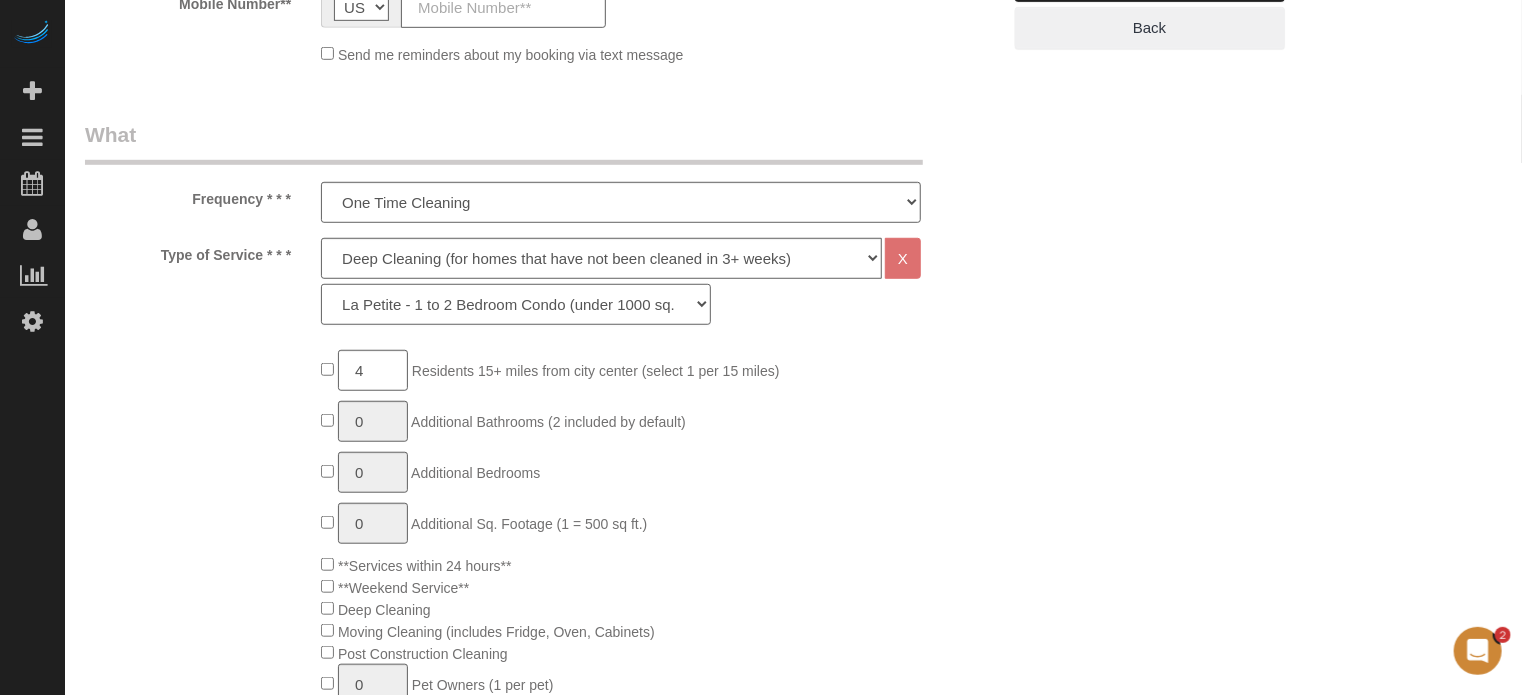 click on "La Petite - 1 to 2 Bedroom Condo (under 1000 sq. ft.) La Petite II - 2 Bedroom 2 Bath Home/Condo (1001-1500 sq. ft.) Le Milieu - 3 Bedroom 2 Bath Home (under 1800 sq. ft.) Le Milieu - 4 Bedroom 2 Bath Home (under 1800 sq. ft.) Grand - 5 Bedroom 2 Bath Home (under 2250 sq. ft.) Très Grand - 6 Bedroom 2 Bath Home (under 3000 sq. ft.)" 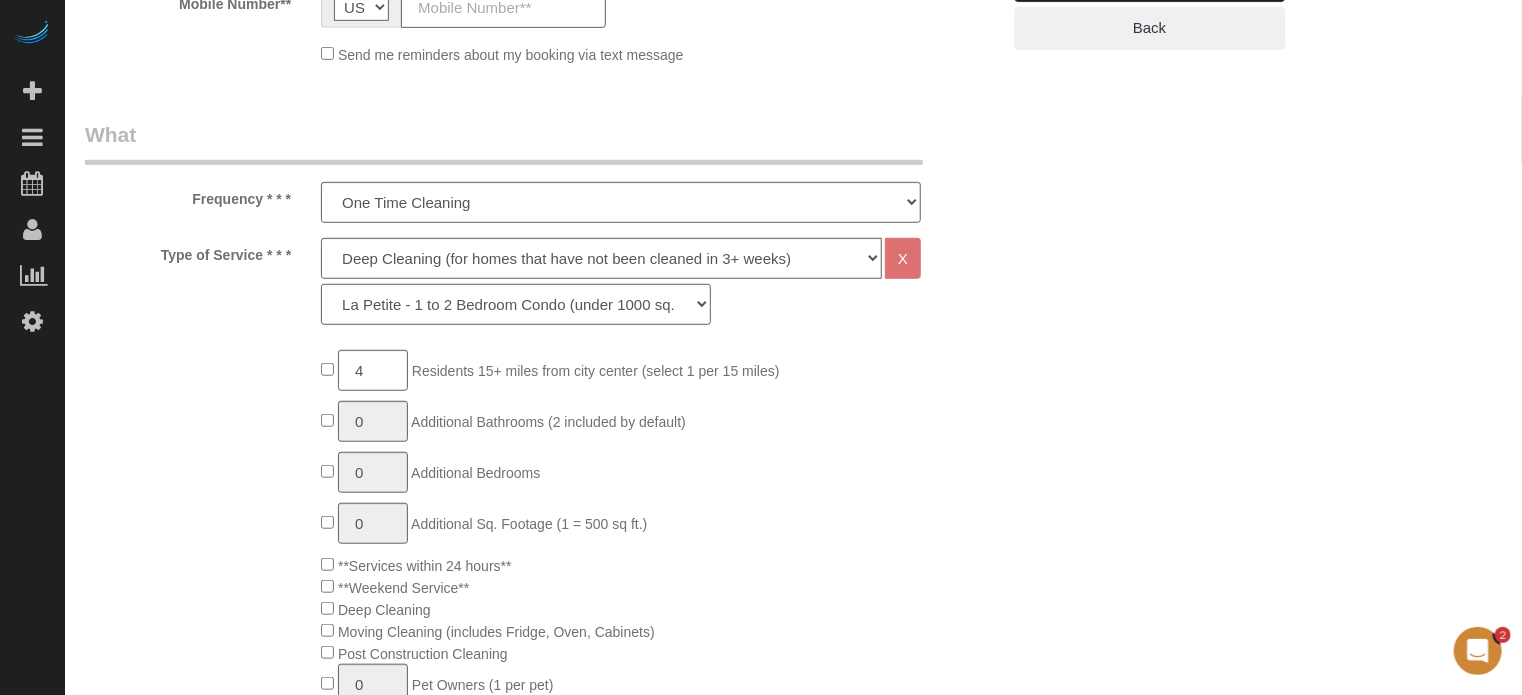 select on "96" 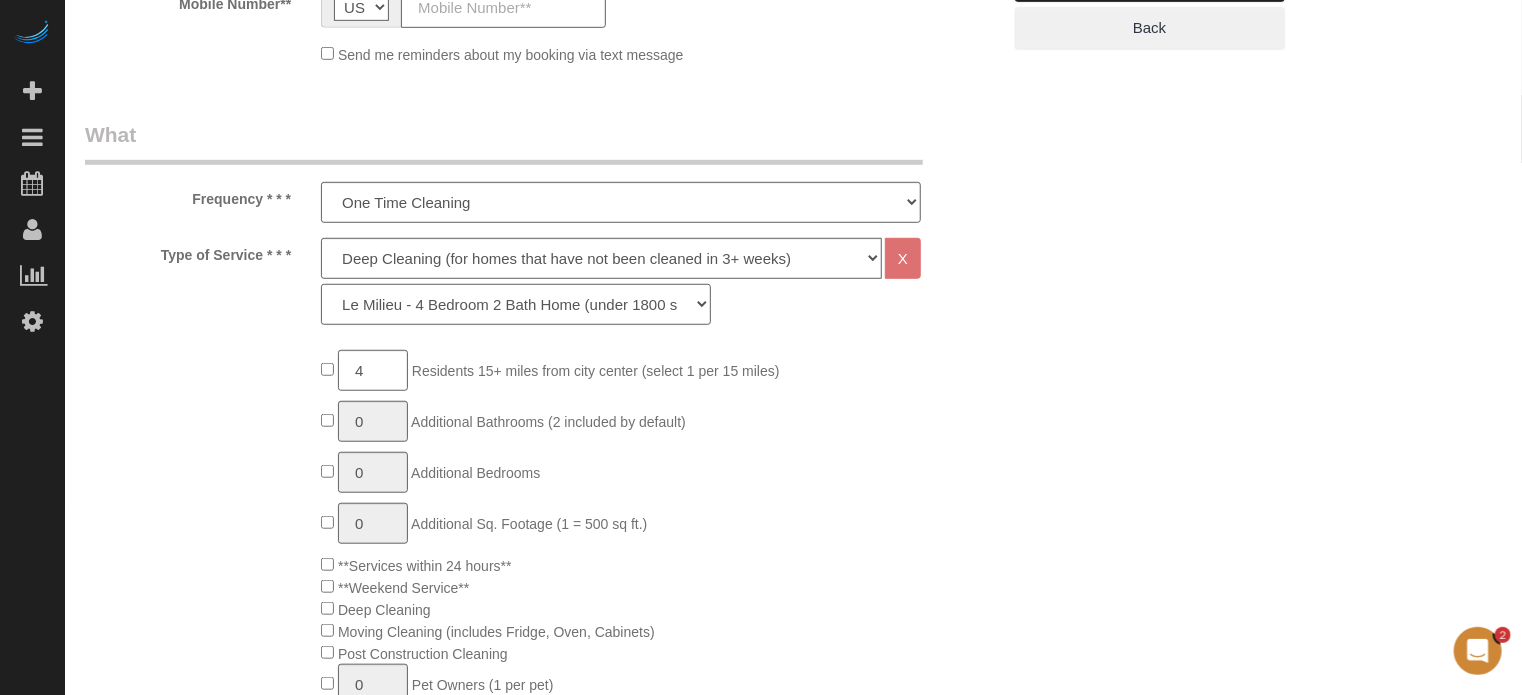 click on "La Petite - 1 to 2 Bedroom Condo (under 1000 sq. ft.) La Petite II - 2 Bedroom 2 Bath Home/Condo (1001-1500 sq. ft.) Le Milieu - 3 Bedroom 2 Bath Home (under 1800 sq. ft.) Le Milieu - 4 Bedroom 2 Bath Home (under 1800 sq. ft.) Grand - 5 Bedroom 2 Bath Home (under 2250 sq. ft.) Très Grand - 6 Bedroom 2 Bath Home (under 3000 sq. ft.)" 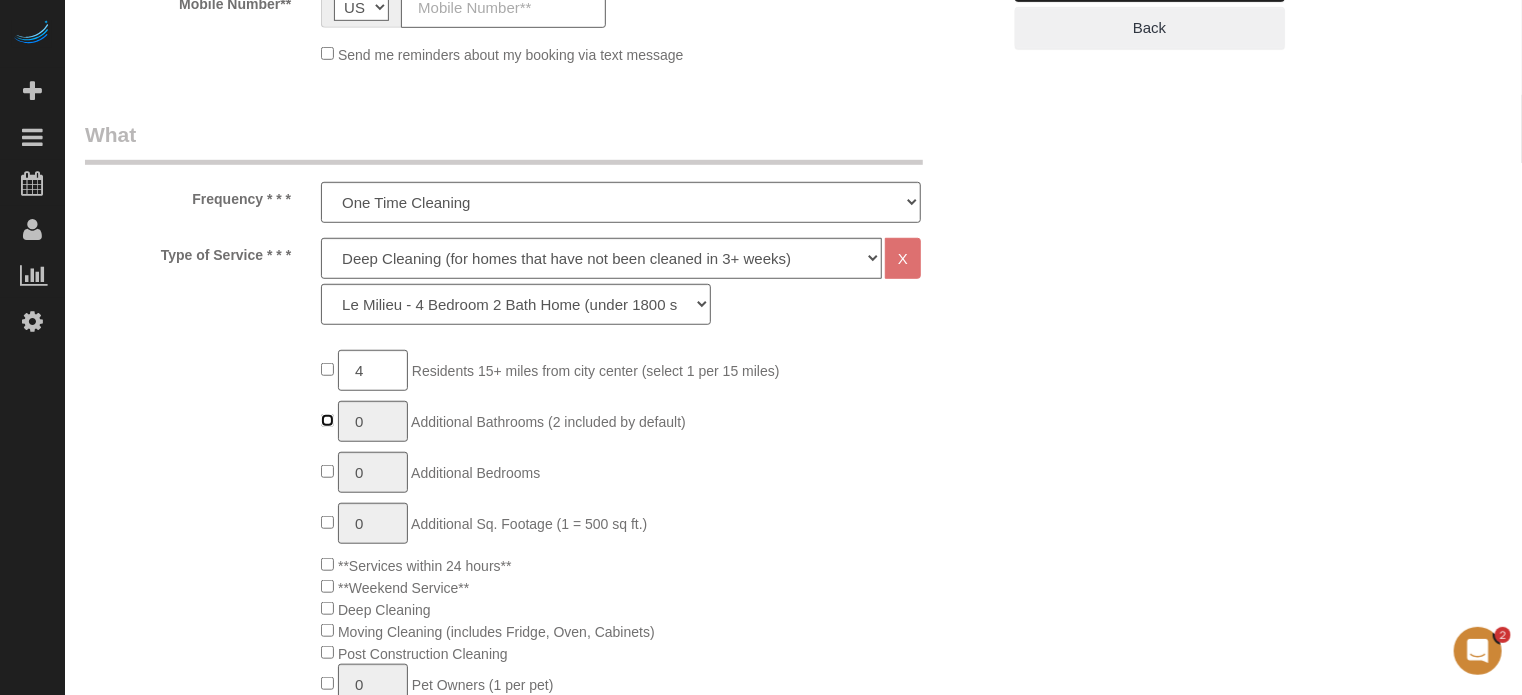 type on "1" 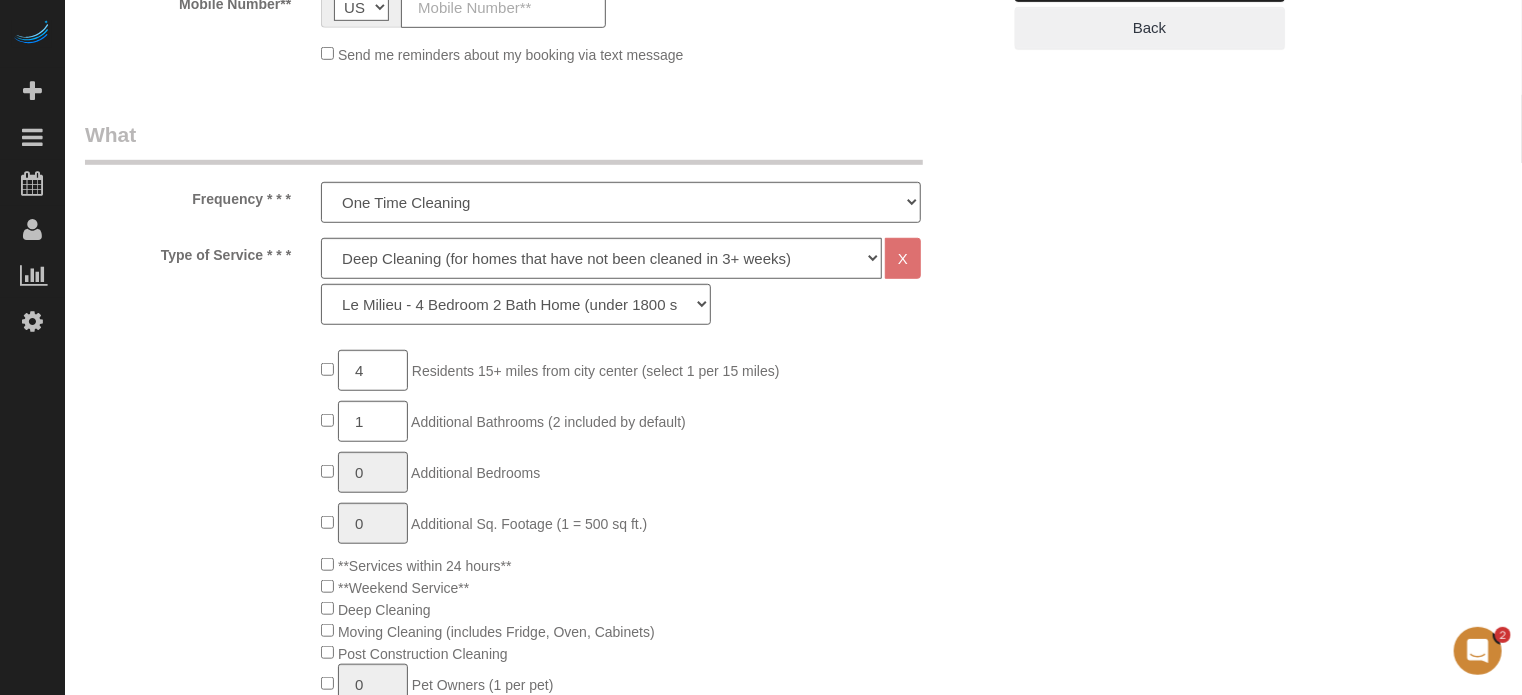 click on "Beta
Add Booking
Bookings
Active Bookings
Cancelled Bookings
Quote Inquiries
Download CSV
Scheduler
Customers
Customers
Deleted Customers Log
Payments
Charge Customers
Pay Teams
Payments Report" at bounding box center [32, 347] 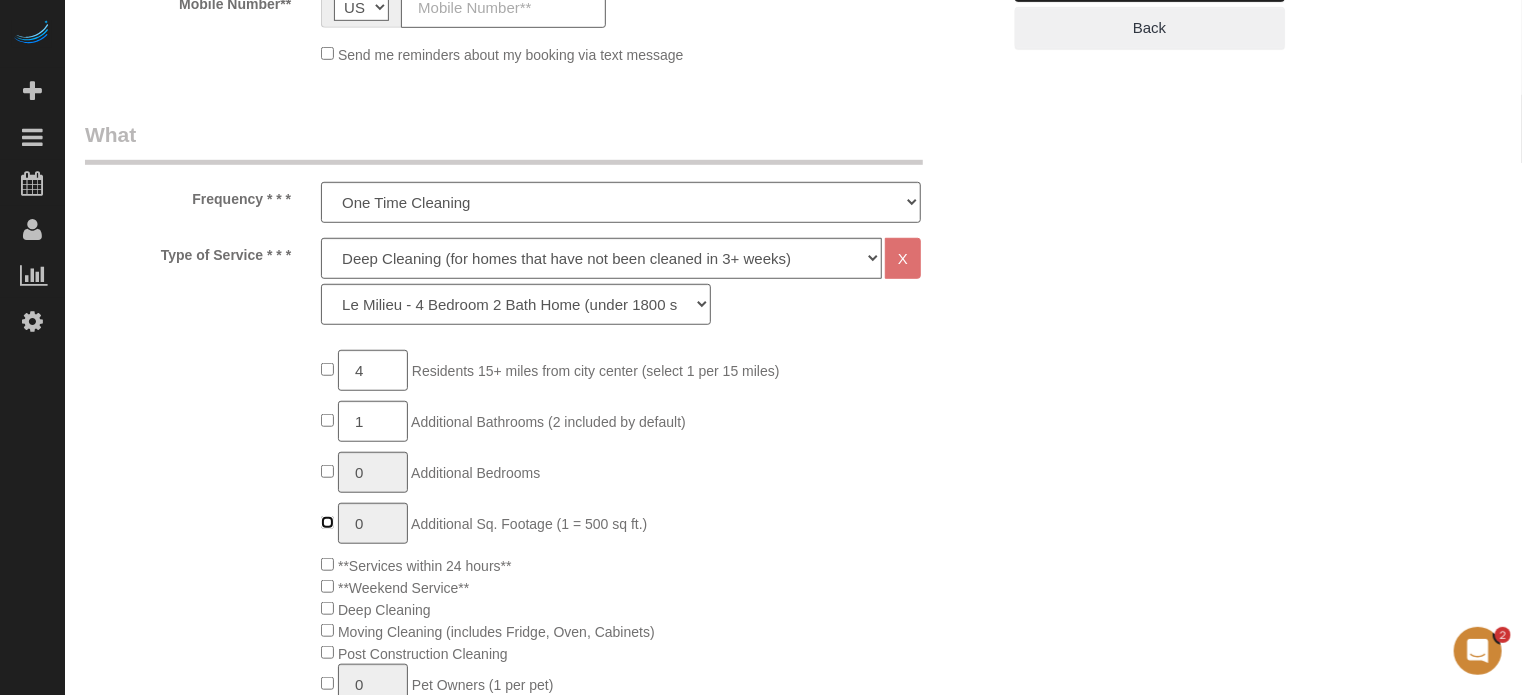 type on "1" 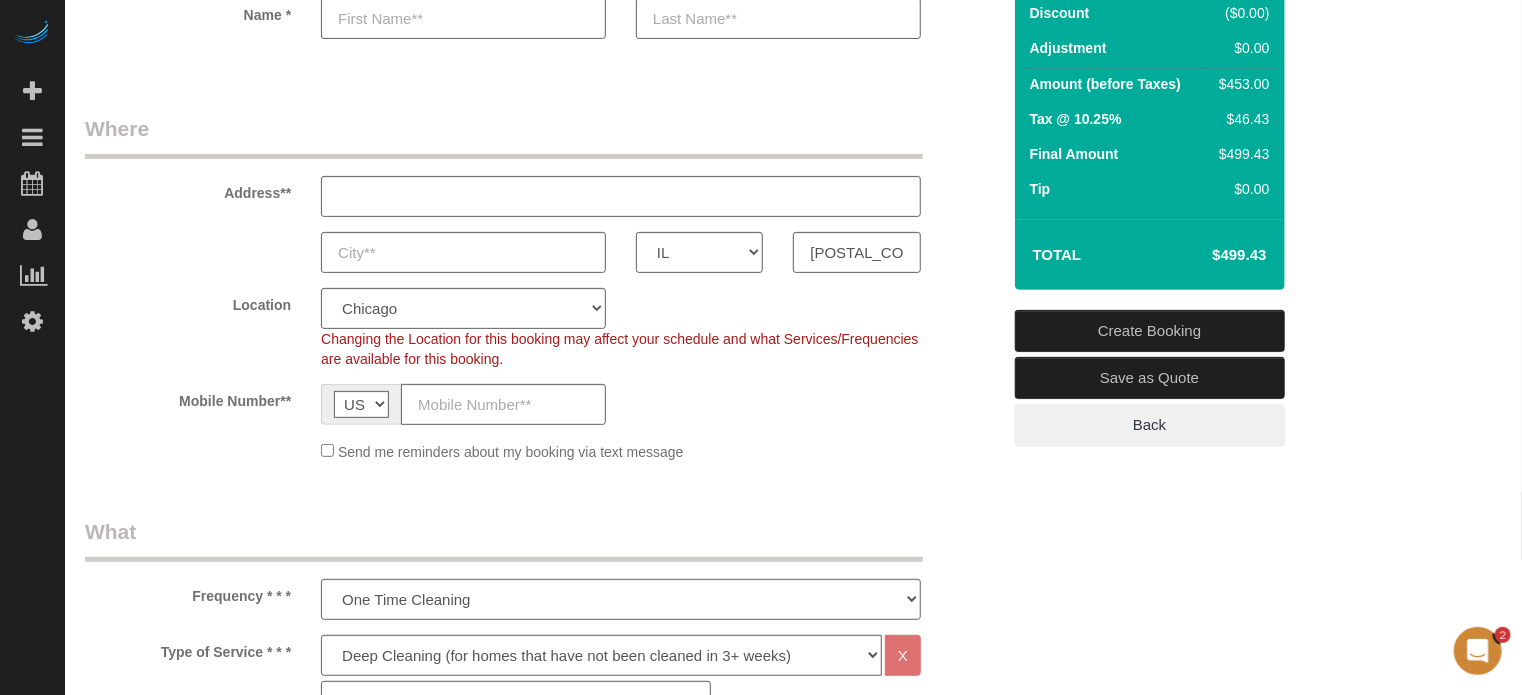 scroll, scrollTop: 200, scrollLeft: 0, axis: vertical 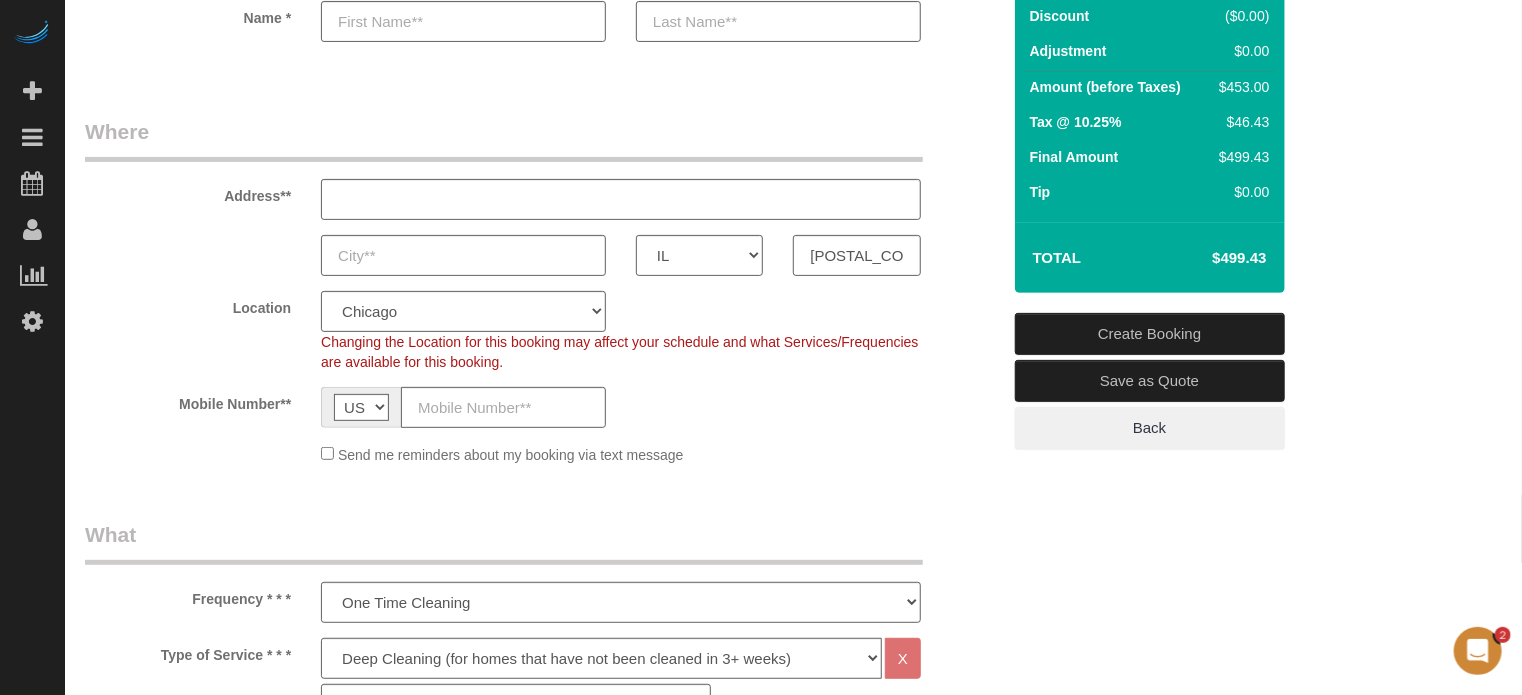 click on "$499.43" at bounding box center (1209, 258) 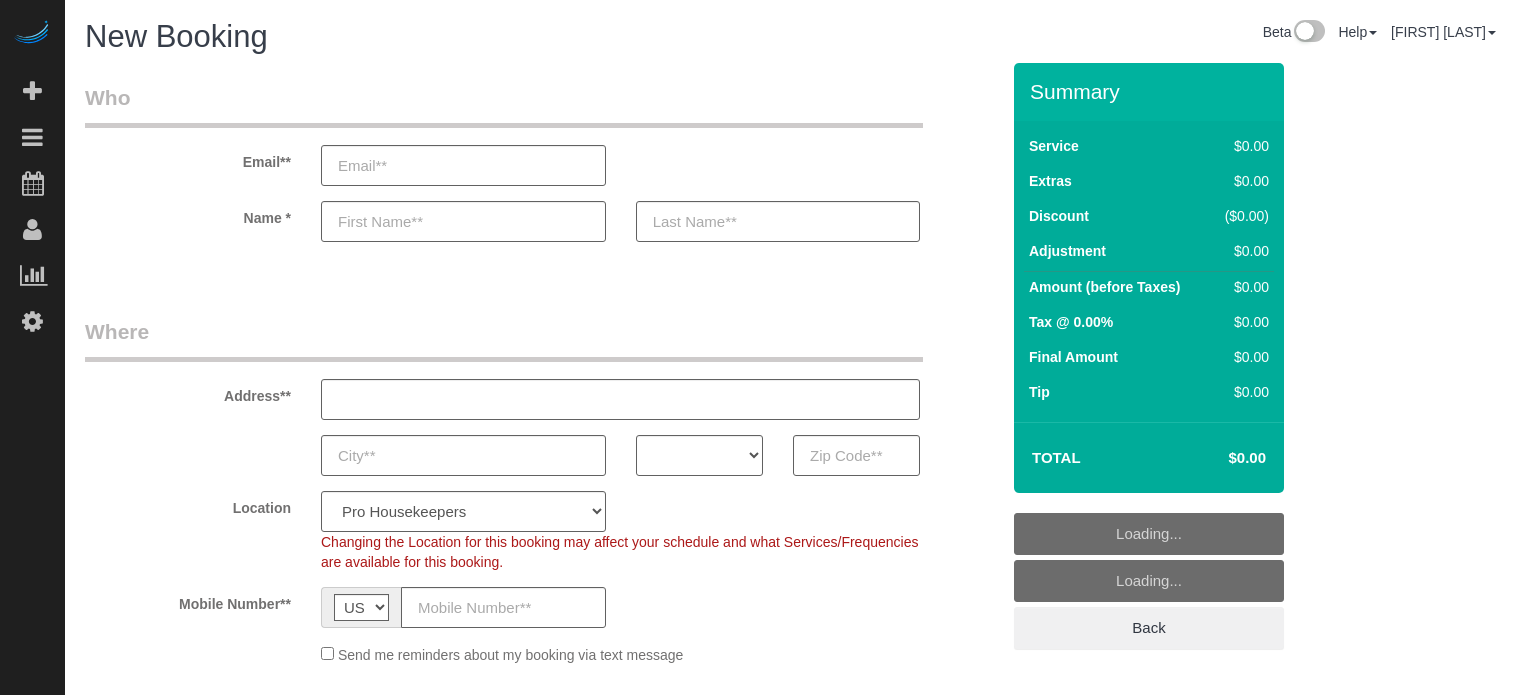 select on "4" 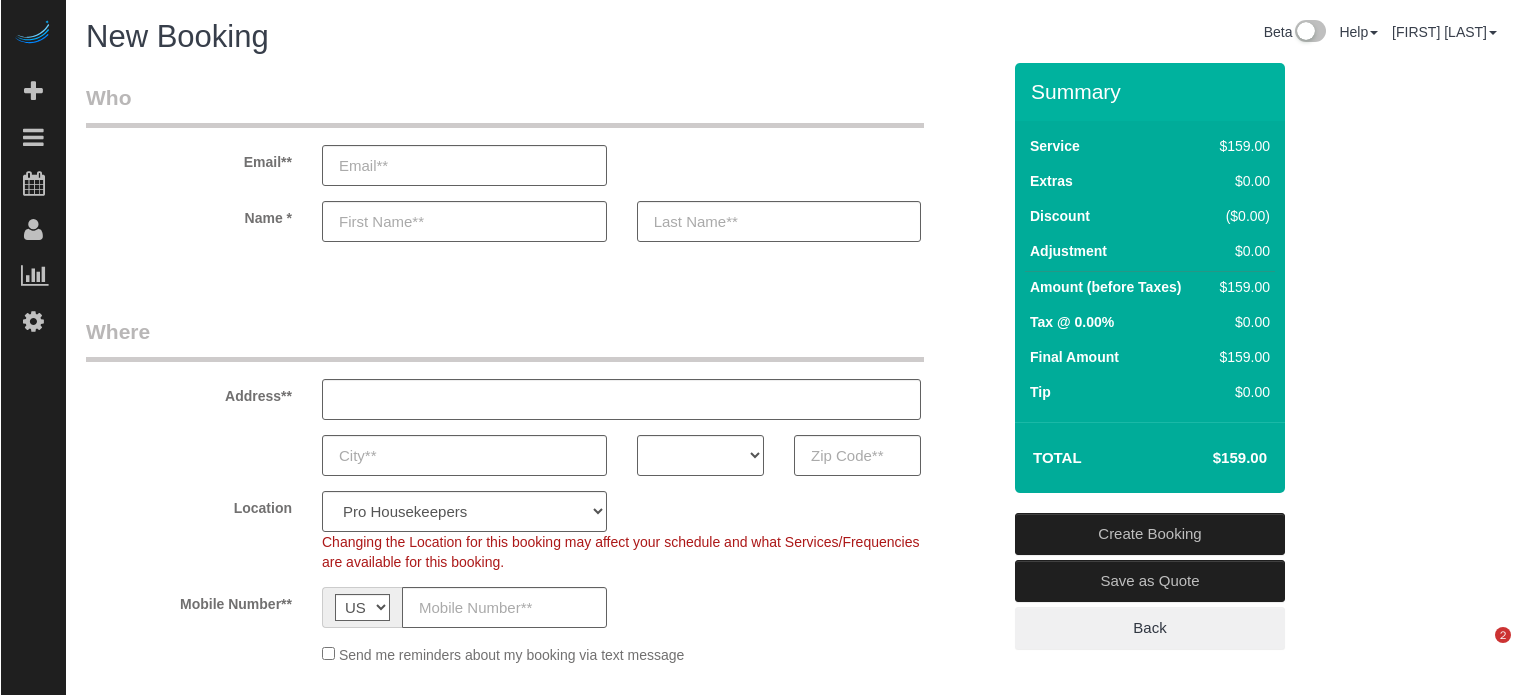 scroll, scrollTop: 0, scrollLeft: 0, axis: both 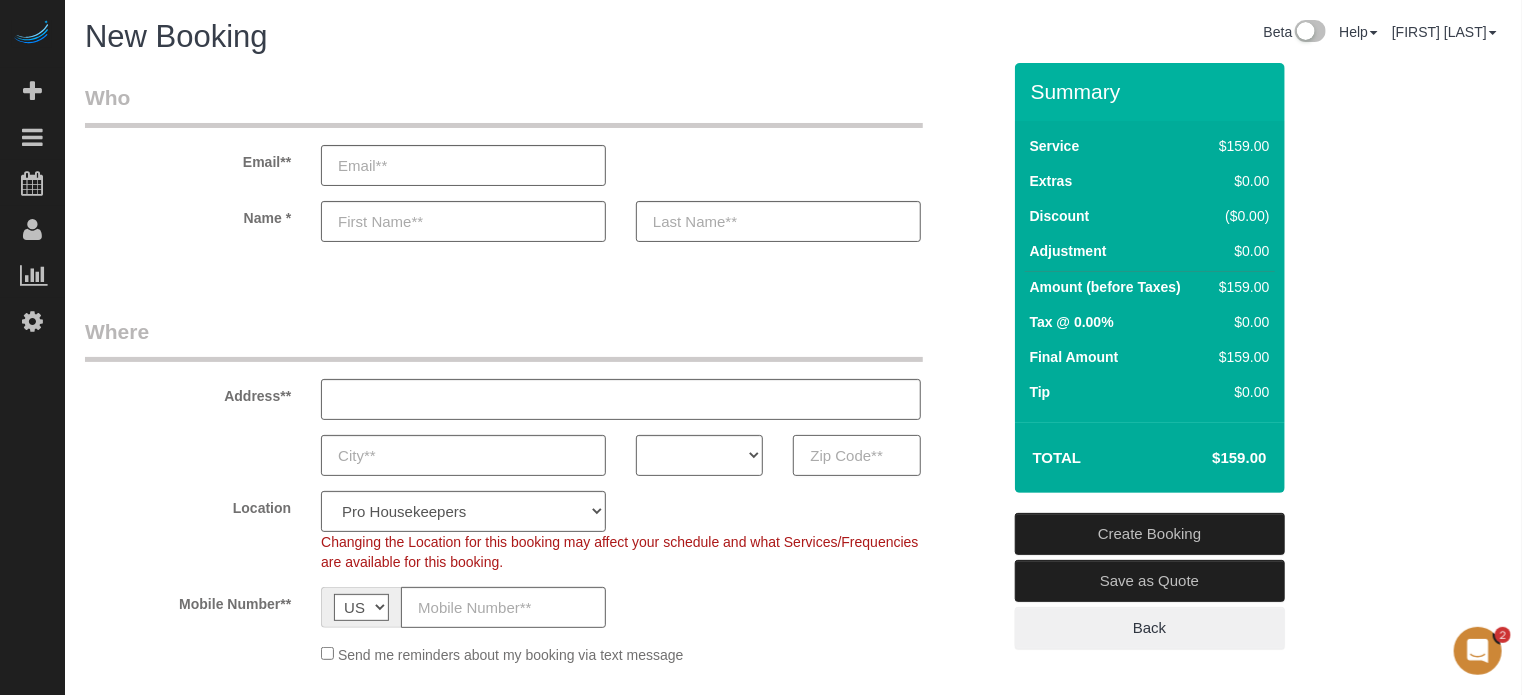 click at bounding box center (856, 455) 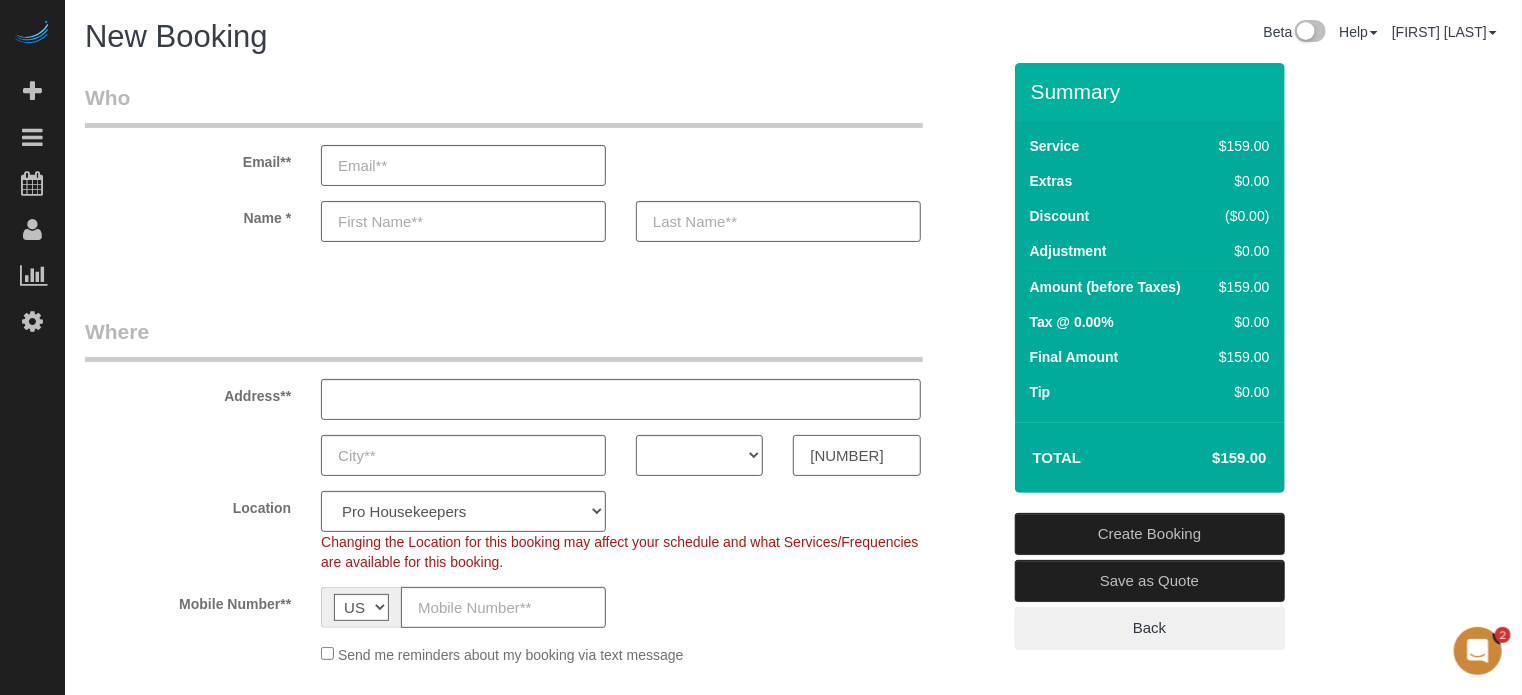 type on "[NUMBER]" 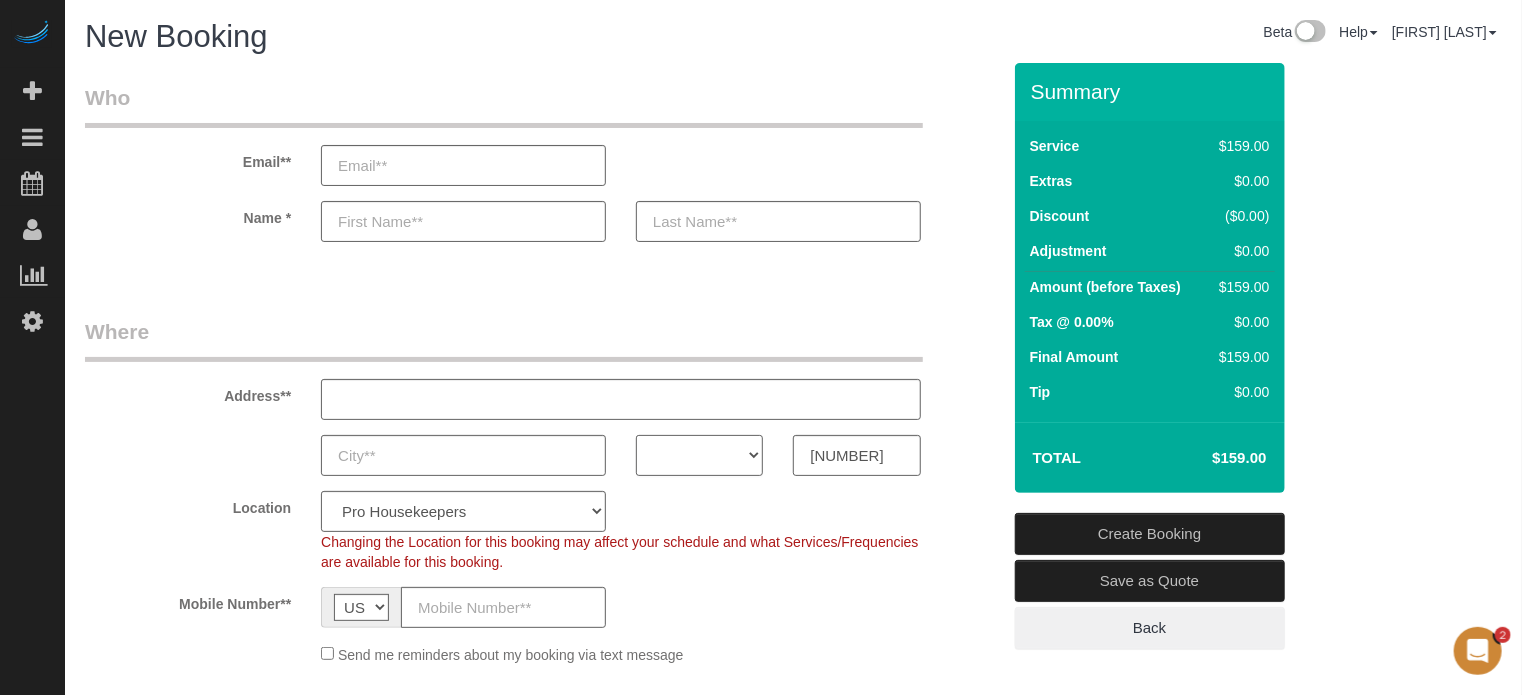 click on "AK
AL
AR
AZ
CA
CO
CT
DC
DE
FL
GA
HI
IA
ID
IL
IN
KS
KY
LA
MA
MD
ME
MI
MN
MO
MS
MT
NC
ND
NE
NH
NJ
NM
NV
NY
OH
OK
OR
PA
RI
SC
SD
TN
TX
UT
VA
VT
WA
WI
WV
WY" at bounding box center [699, 455] 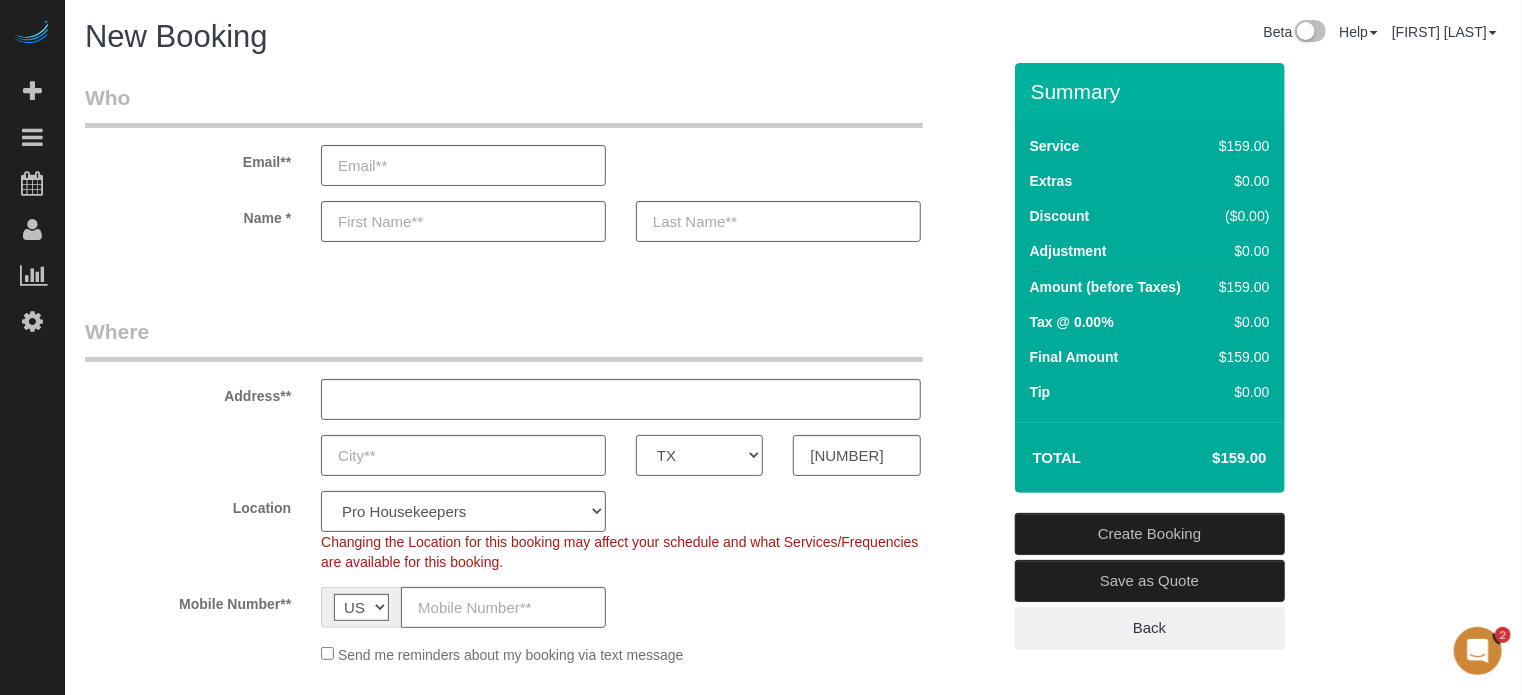 click on "AK
AL
AR
AZ
CA
CO
CT
DC
DE
FL
GA
HI
IA
ID
IL
IN
KS
KY
LA
MA
MD
ME
MI
MN
MO
MS
MT
NC
ND
NE
NH
NJ
NM
NV
NY
OH
OK
OR
PA
RI
SC
SD
TN
TX
UT
VA
VT
WA
WI
WV
WY" at bounding box center (699, 455) 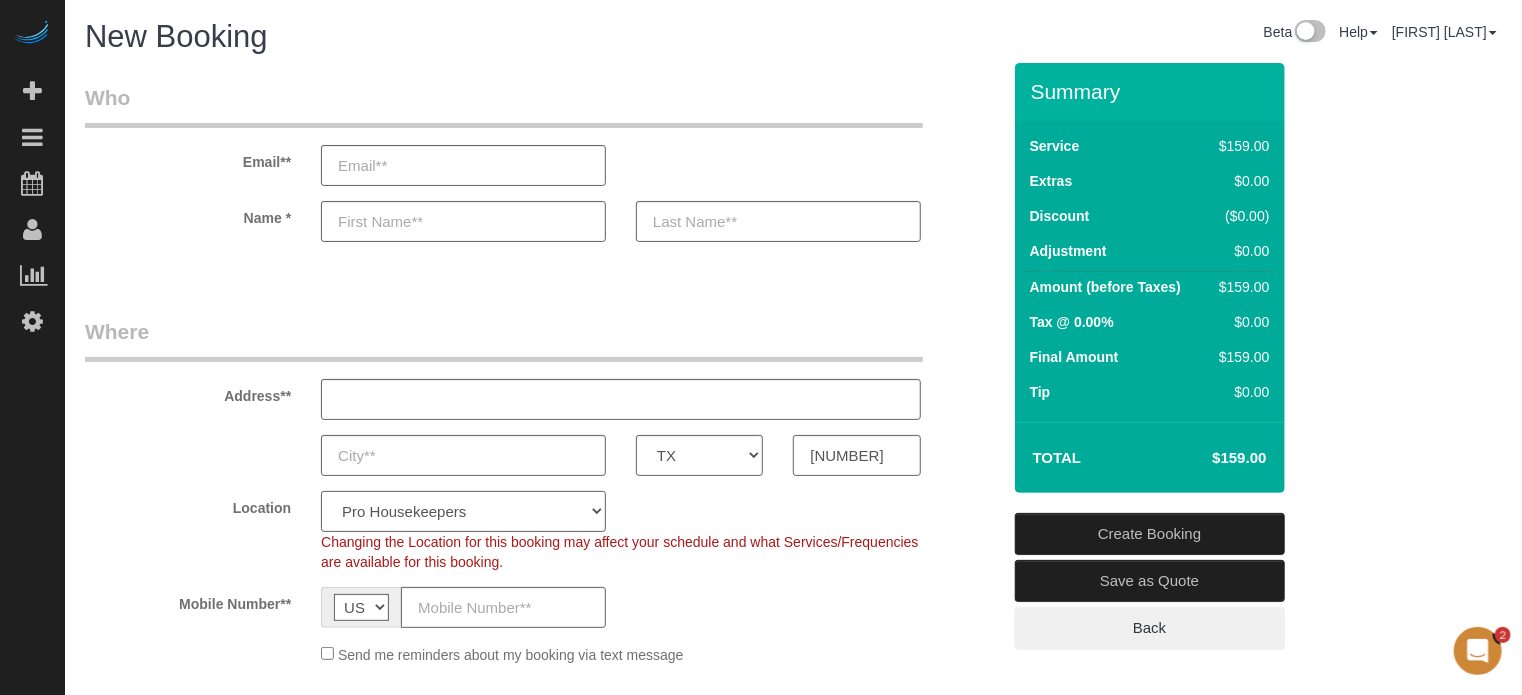 click on "Pro Housekeepers Atlanta Austin Boston Chicago Cincinnati Clearwater Denver Ft Lauderdale Houston Jacksonville Kansas Las Vegas Los Angeles Area Miami Area Naples NYC Area Orlando Palm Beach Phoenix Portland Area San Francisco Area Sarasota Seattle Area St Petersburg Tampa Washington DC" 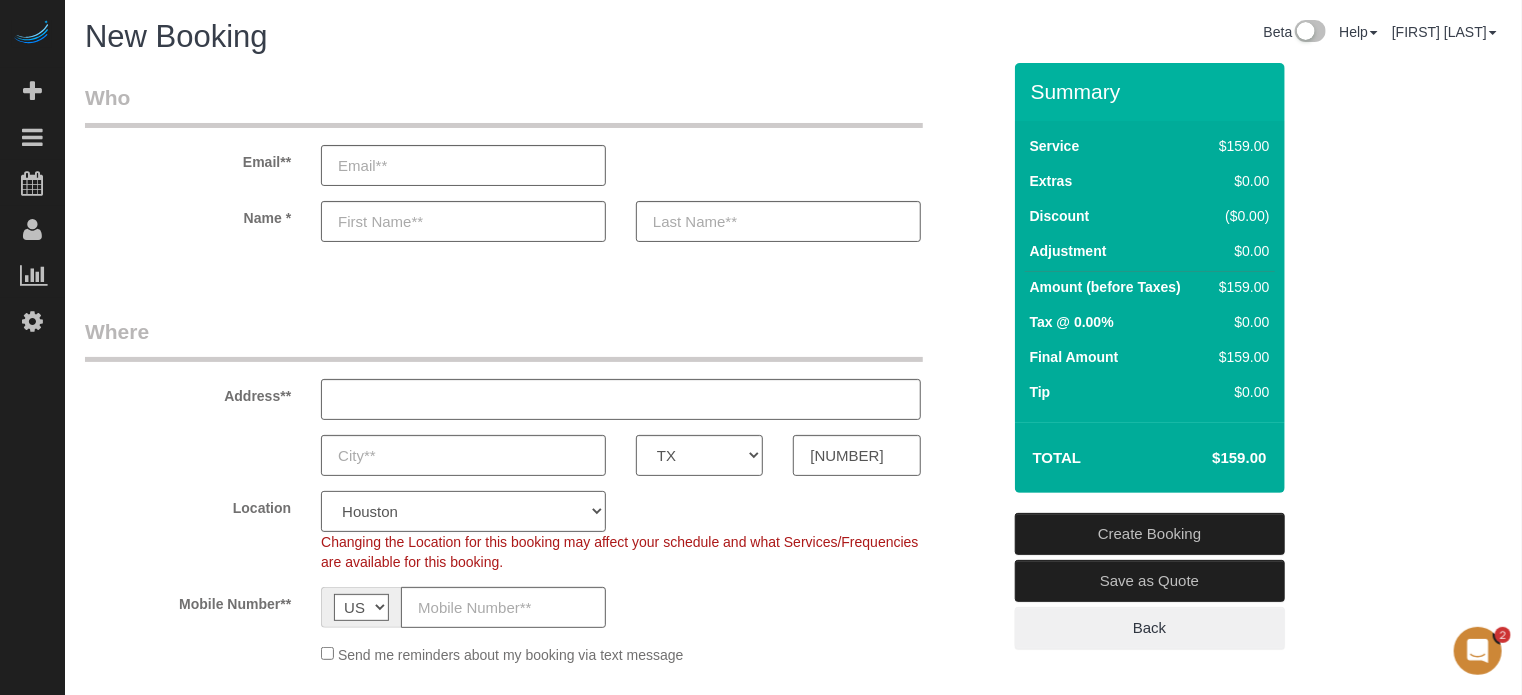 click on "Pro Housekeepers Atlanta Austin Boston Chicago Cincinnati Clearwater Denver Ft Lauderdale Houston Jacksonville Kansas Las Vegas Los Angeles Area Miami Area Naples NYC Area Orlando Palm Beach Phoenix Portland Area San Francisco Area Sarasota Seattle Area St Petersburg Tampa Washington DC" 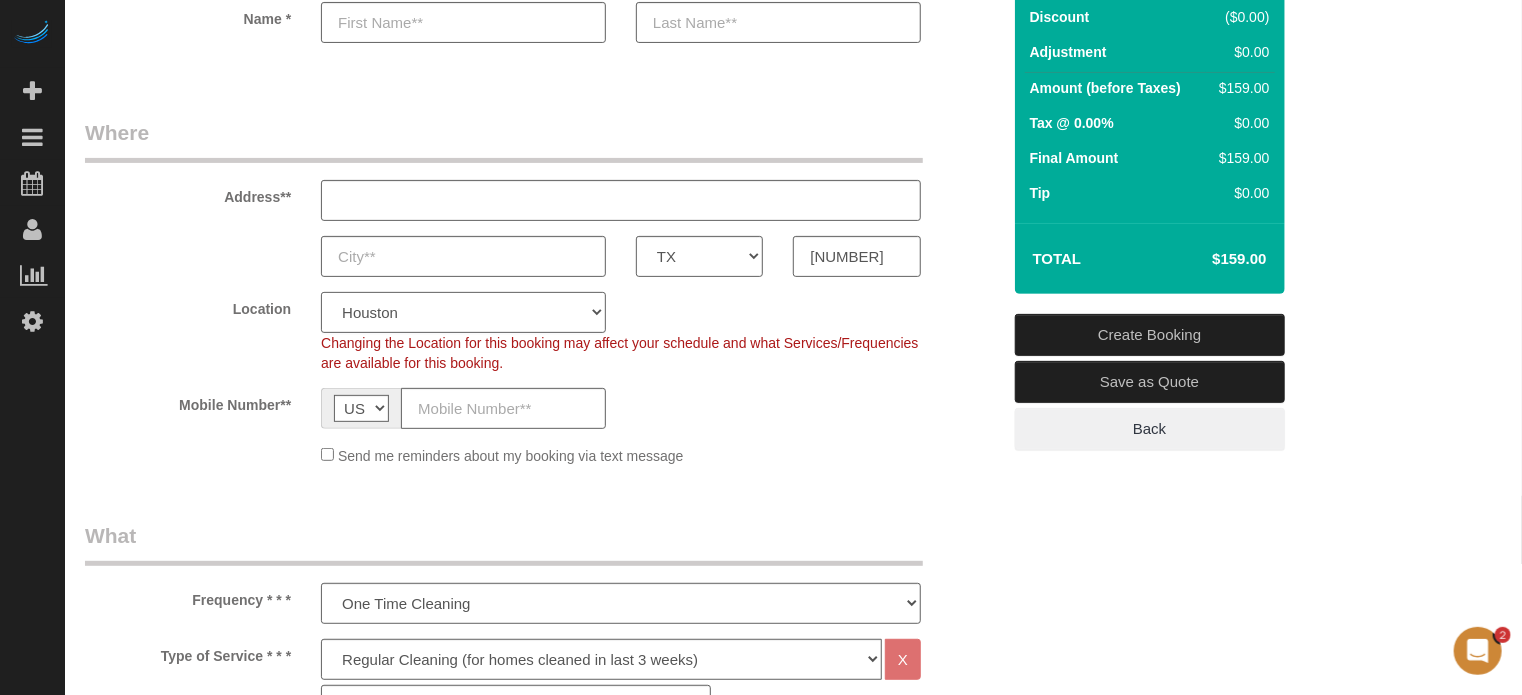 scroll, scrollTop: 400, scrollLeft: 0, axis: vertical 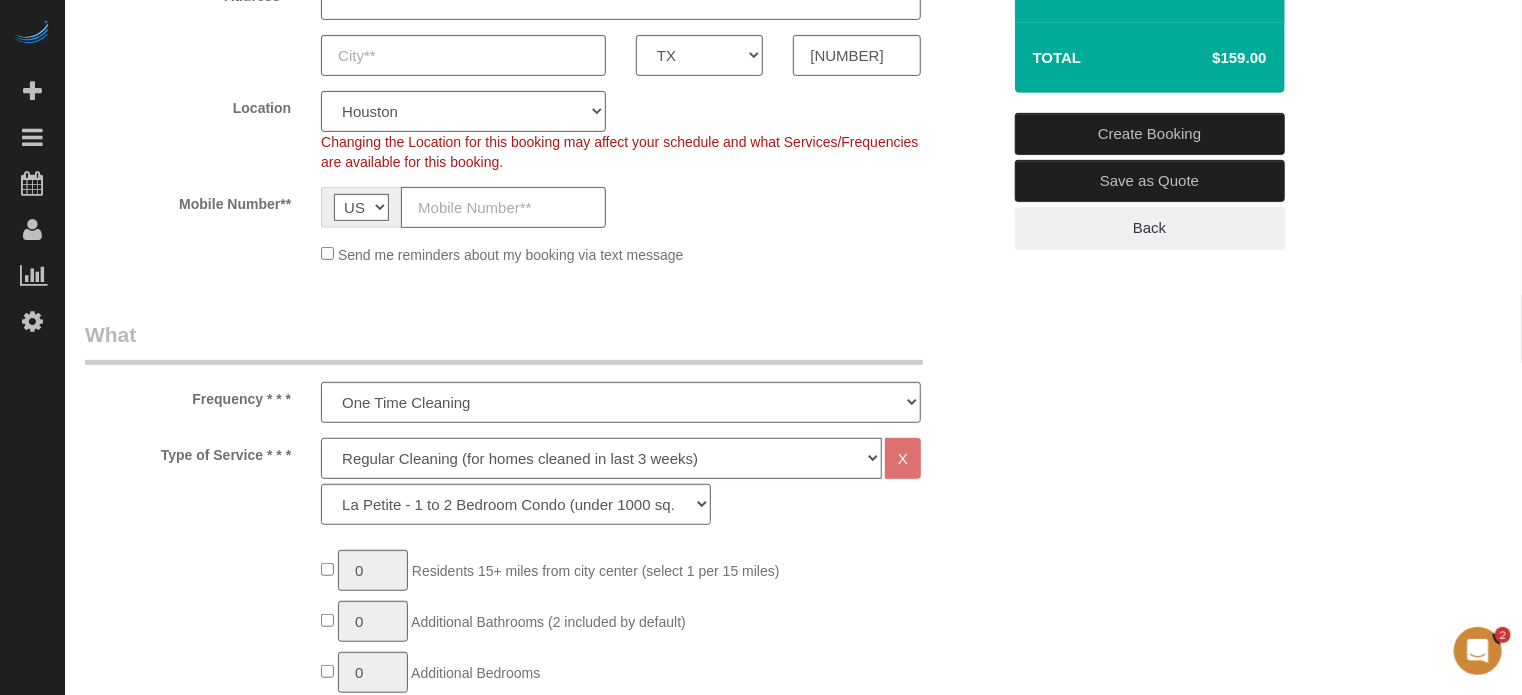 click on "Deep Cleaning (for homes that have not been cleaned in 3+ weeks) Spruce Regular Cleaning (for homes cleaned in last 3 weeks) Moving Cleanup (to clean home for new tenants) Post Construction Cleaning Vacation Rental Cleaning Hourly" 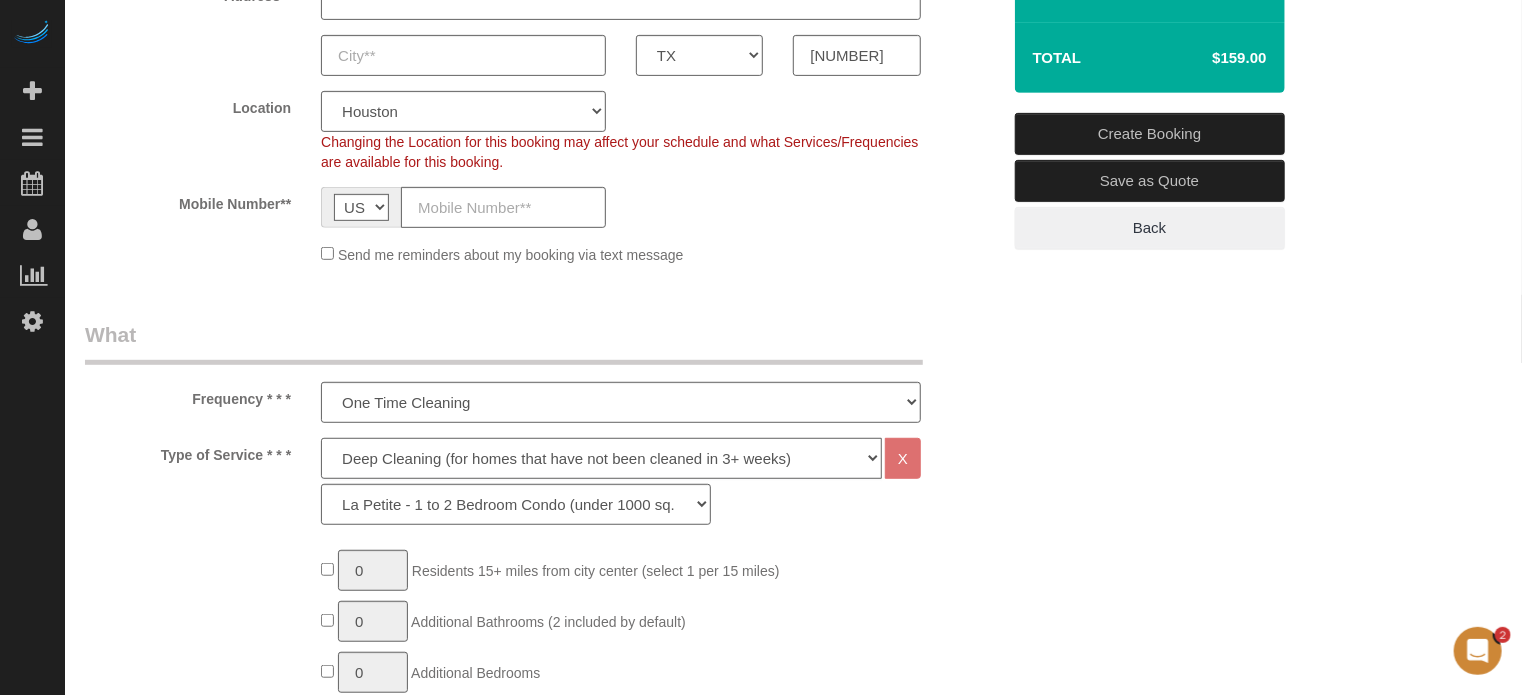 click on "Deep Cleaning (for homes that have not been cleaned in 3+ weeks) Spruce Regular Cleaning (for homes cleaned in last 3 weeks) Moving Cleanup (to clean home for new tenants) Post Construction Cleaning Vacation Rental Cleaning Hourly" 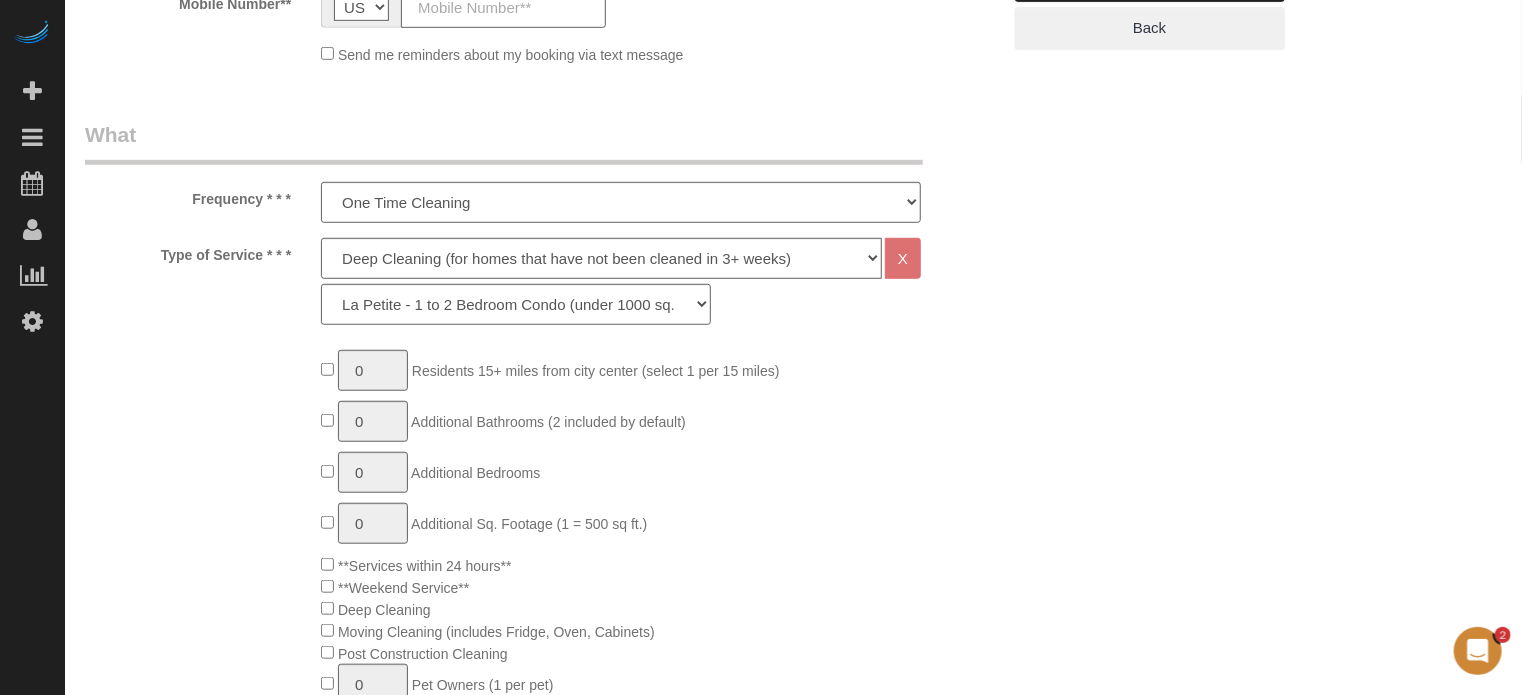 click on "La Petite - 1 to 2 Bedroom Condo (under 1000 sq. ft.) La Petite II - 2 Bedroom 2 Bath Home/Condo (1001-1500 sq. ft.) Le Milieu - 3 Bedroom 2 Bath Home (under 1800 sq. ft.) Le Milieu - 4 Bedroom 2 Bath Home (under 1800 sq. ft.) Grand - 5 Bedroom 2 Bath Home (under 2250 sq. ft.) Très Grand - 6 Bedroom 2 Bath Home (under 3000 sq. ft.)" 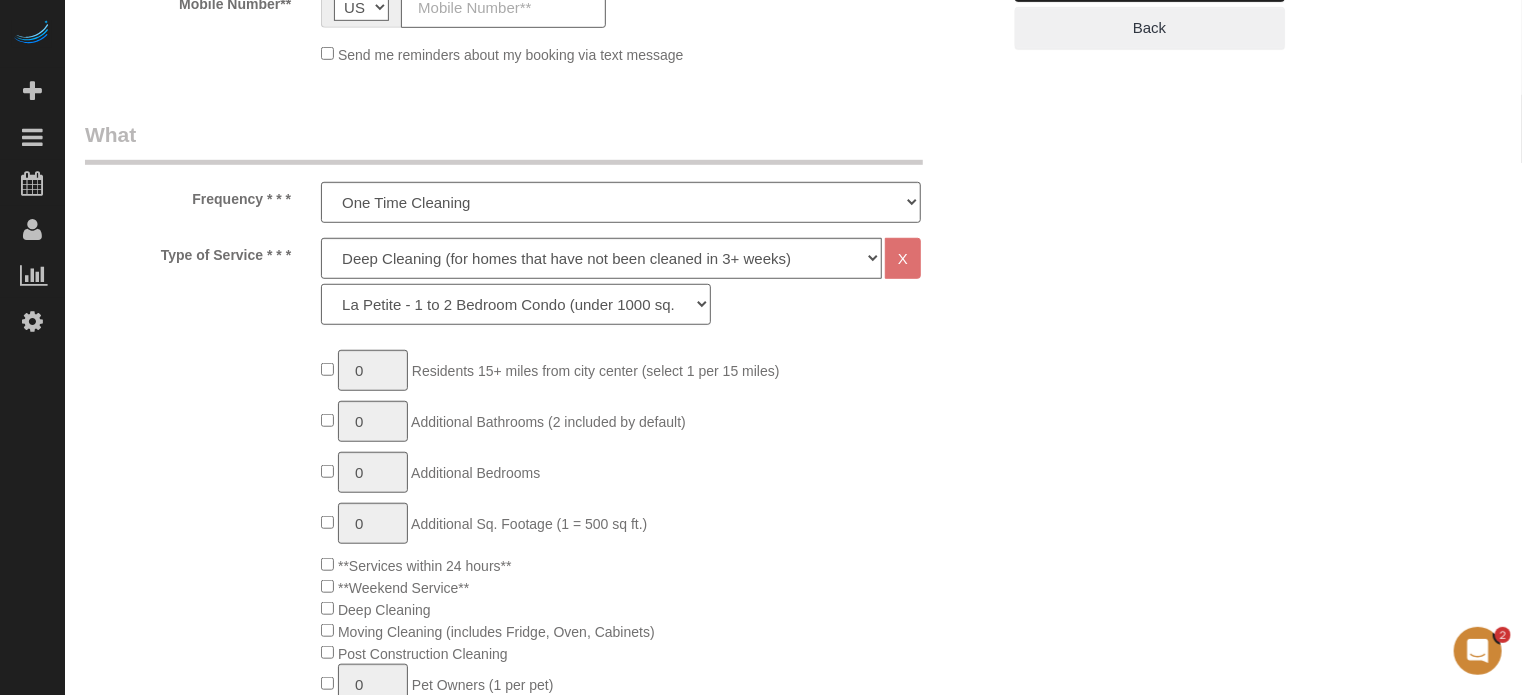 click on "La Petite - 1 to 2 Bedroom Condo (under 1000 sq. ft.) La Petite II - 2 Bedroom 2 Bath Home/Condo (1001-1500 sq. ft.) Le Milieu - 3 Bedroom 2 Bath Home (under 1800 sq. ft.) Le Milieu - 4 Bedroom 2 Bath Home (under 1800 sq. ft.) Grand - 5 Bedroom 2 Bath Home (under 2250 sq. ft.) Très Grand - 6 Bedroom 2 Bath Home (under 3000 sq. ft.)" 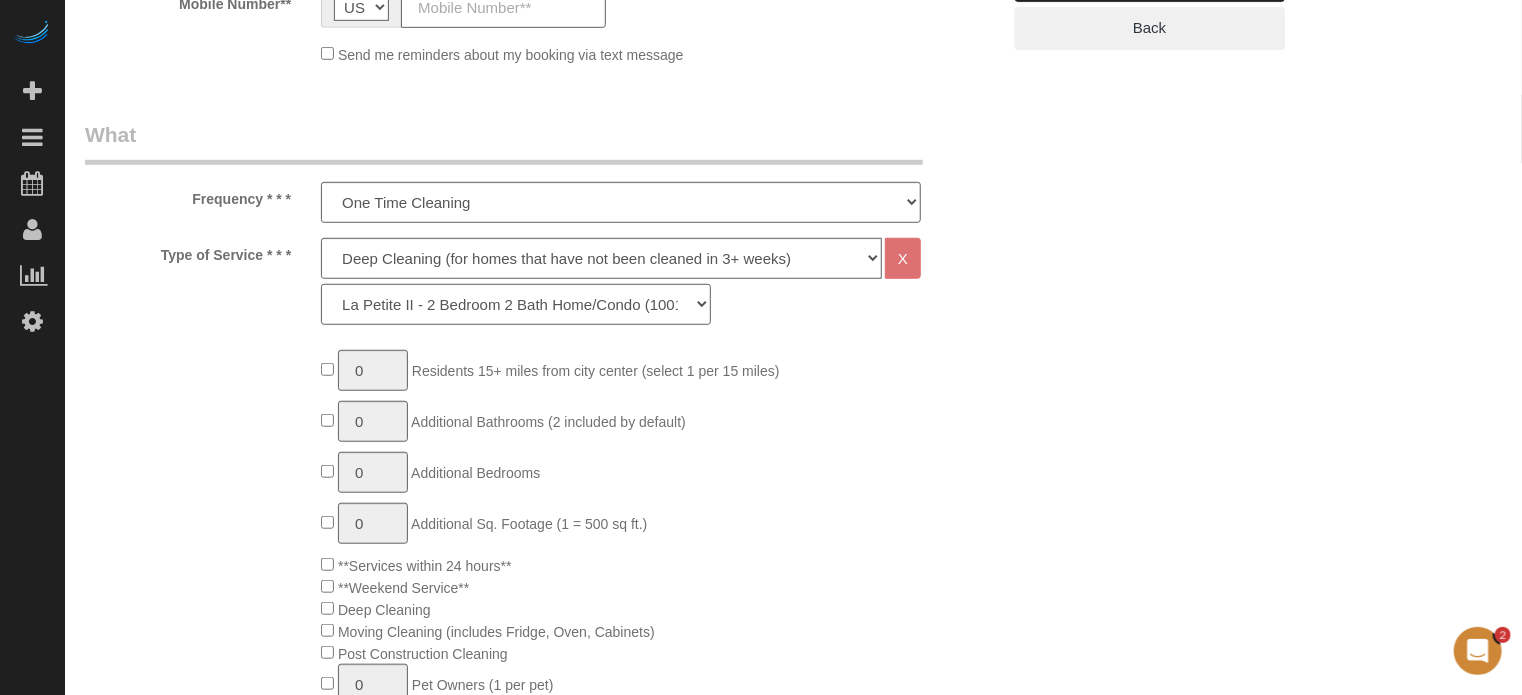 click on "La Petite - 1 to 2 Bedroom Condo (under 1000 sq. ft.) La Petite II - 2 Bedroom 2 Bath Home/Condo (1001-1500 sq. ft.) Le Milieu - 3 Bedroom 2 Bath Home (under 1800 sq. ft.) Le Milieu - 4 Bedroom 2 Bath Home (under 1800 sq. ft.) Grand - 5 Bedroom 2 Bath Home (under 2250 sq. ft.) Très Grand - 6 Bedroom 2 Bath Home (under 3000 sq. ft.)" 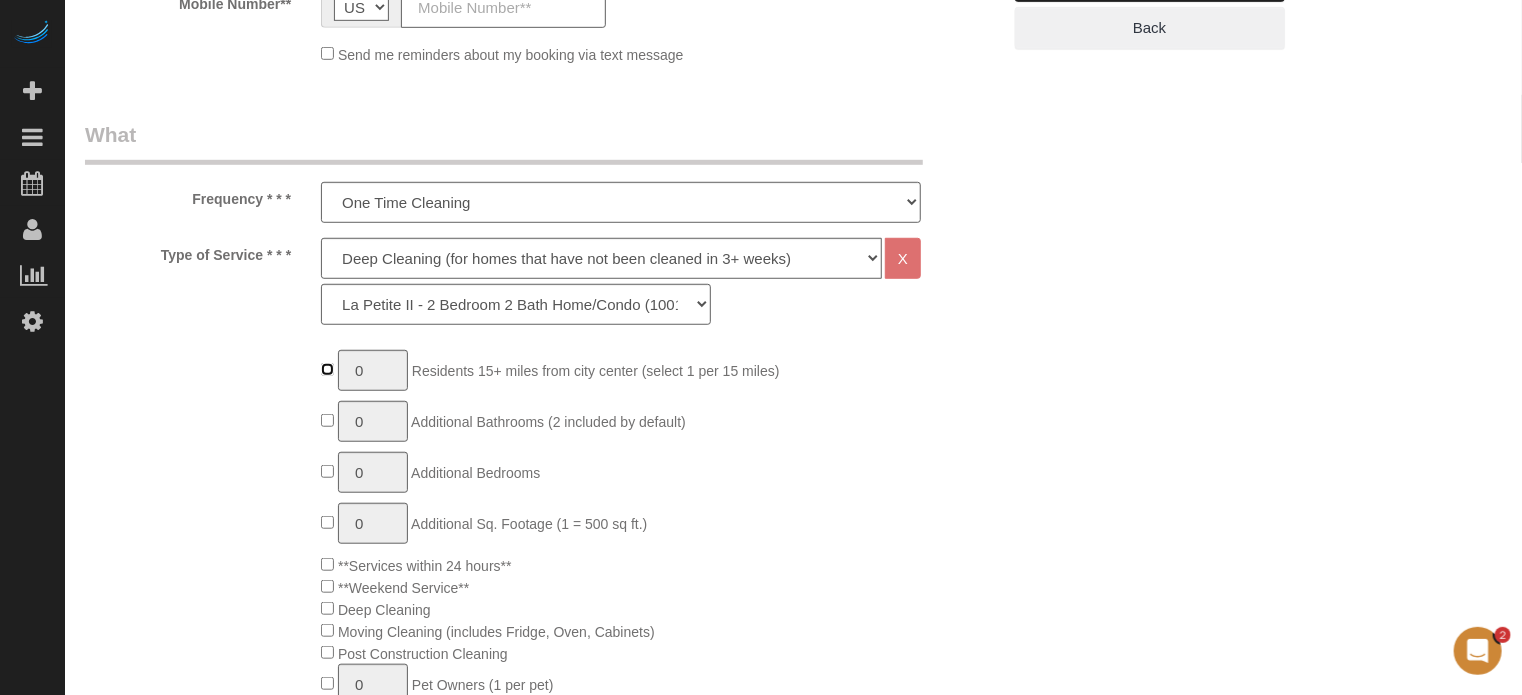 type on "1" 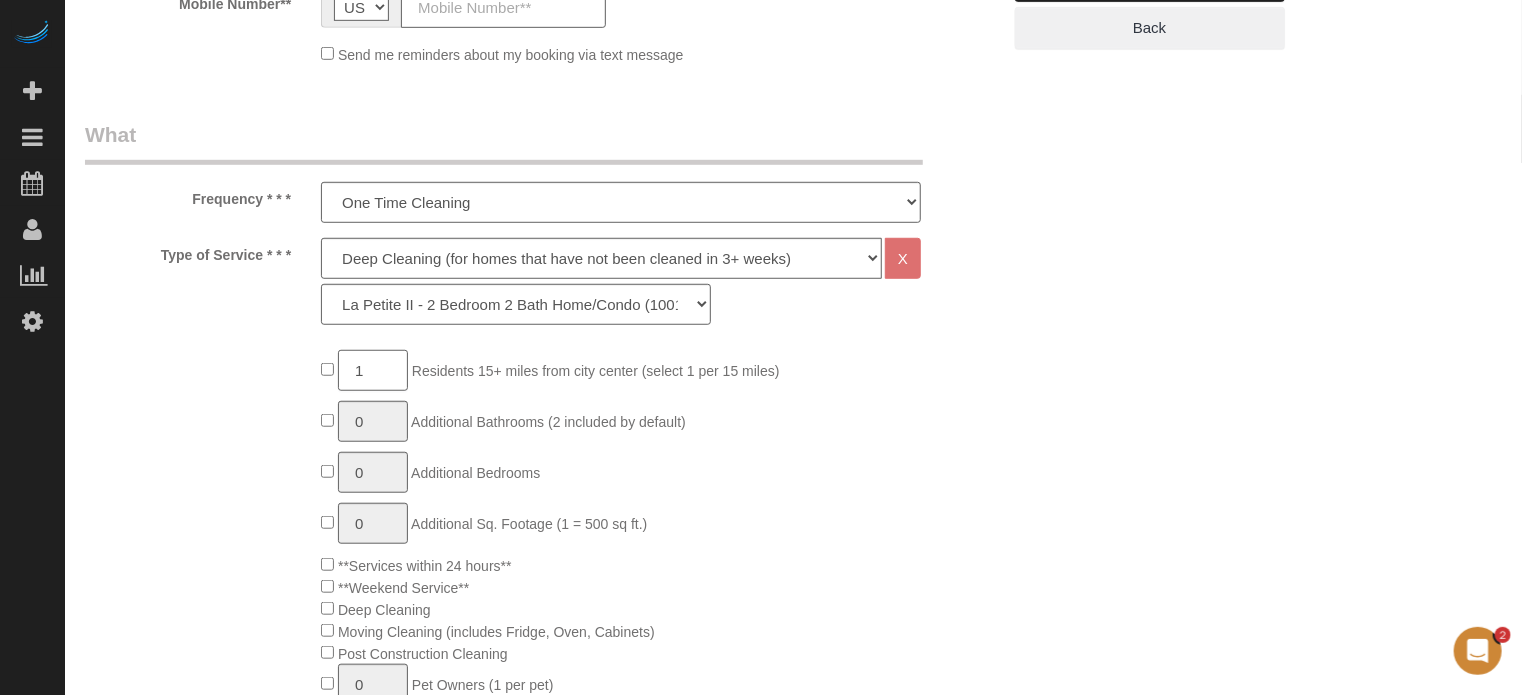 click on "1" 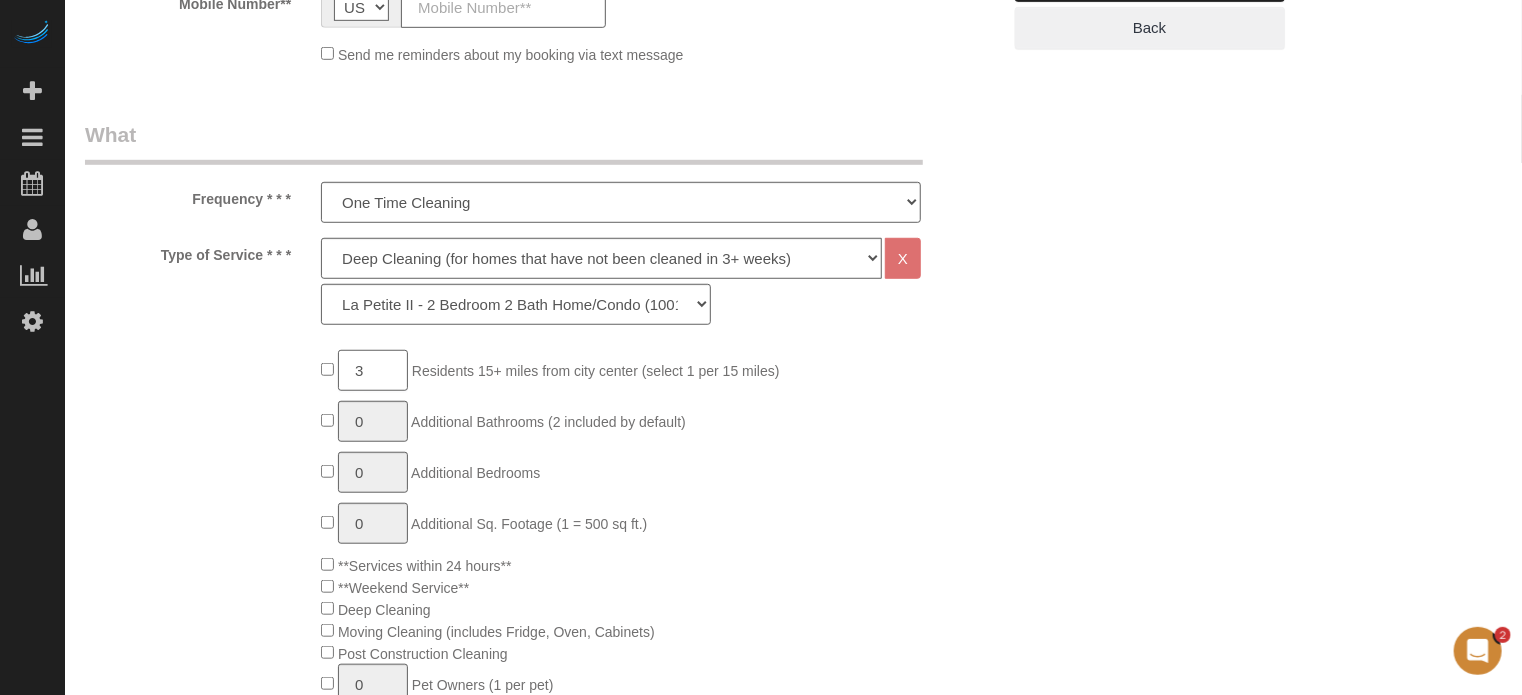 type on "3" 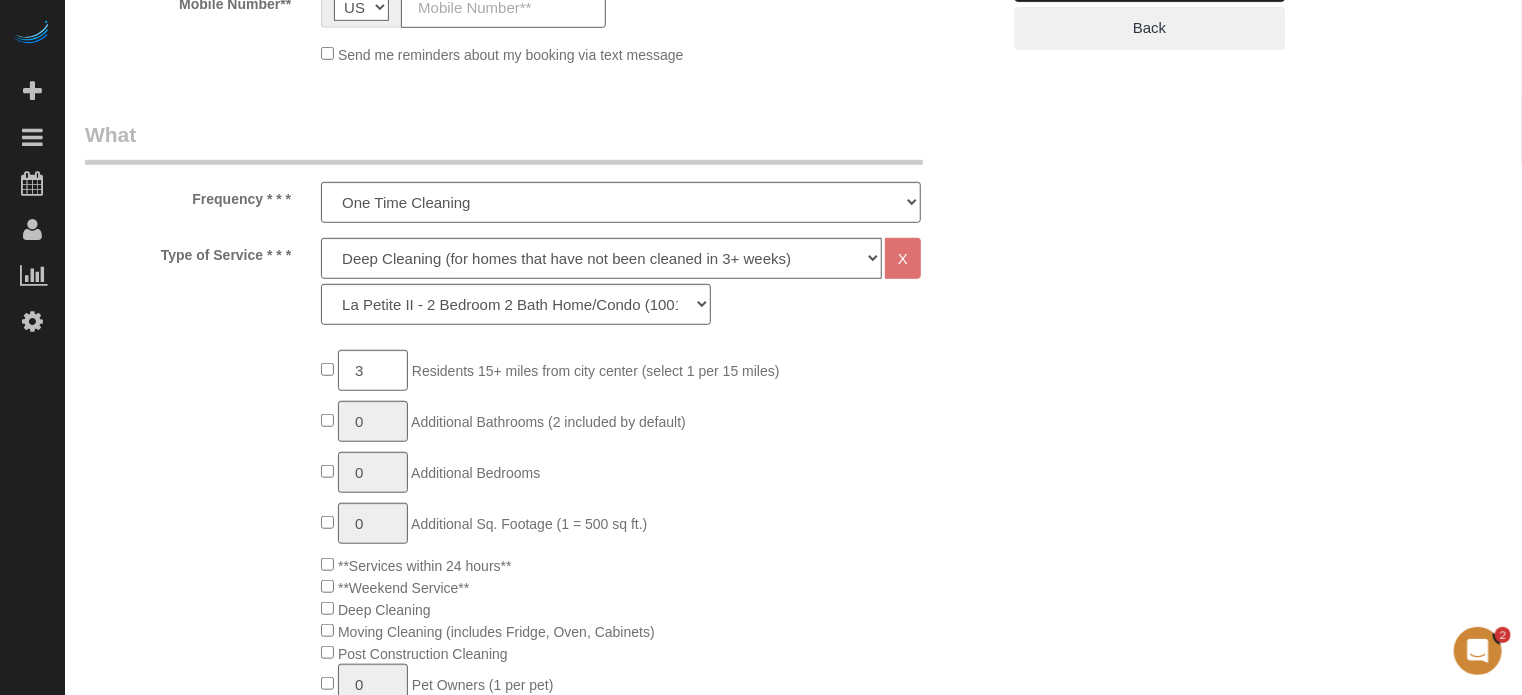 click on "3
Residents 15+ miles from [CITY] center (select 1 per 15 miles)
0
Additional Bathrooms (2 included by default)
0
Additional Bedrooms
0
Additional Sq. Footage (1 = 500 sq ft.)
**Services within 24 hours**
**Weekend Service**
Deep Cleaning
0" 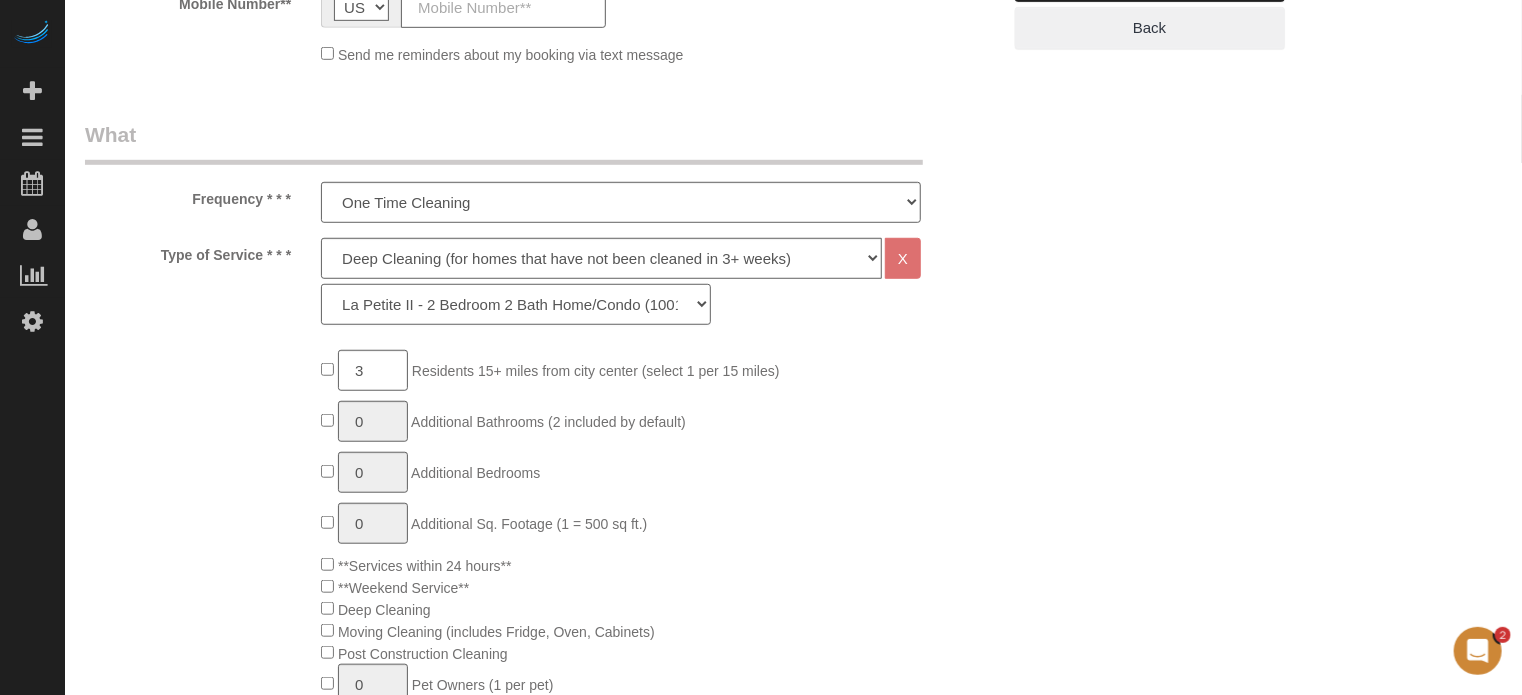 click on "La Petite - 1 to 2 Bedroom Condo (under 1000 sq. ft.) La Petite II - 2 Bedroom 2 Bath Home/Condo (1001-1500 sq. ft.) Le Milieu - 3 Bedroom 2 Bath Home (under 1800 sq. ft.) Le Milieu - 4 Bedroom 2 Bath Home (under 1800 sq. ft.) Grand - 5 Bedroom 2 Bath Home (under 2250 sq. ft.) Très Grand - 6 Bedroom 2 Bath Home (under 3000 sq. ft.)" 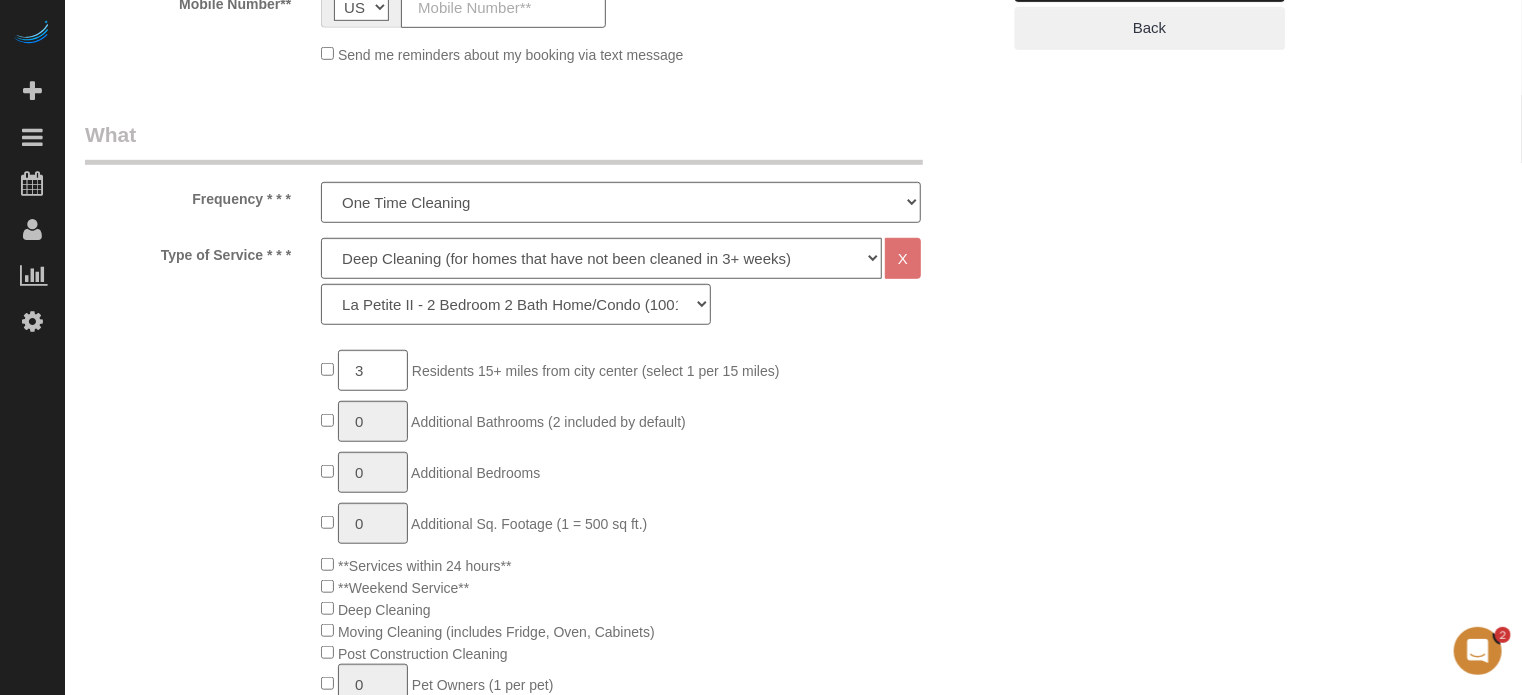 click on "3
Residents 15+ miles from [CITY] center (select 1 per 15 miles)
0
Additional Bathrooms (2 included by default)
0
Additional Bedrooms
0
Additional Sq. Footage (1 = 500 sq ft.)
**Services within 24 hours**
**Weekend Service**
Deep Cleaning
0" 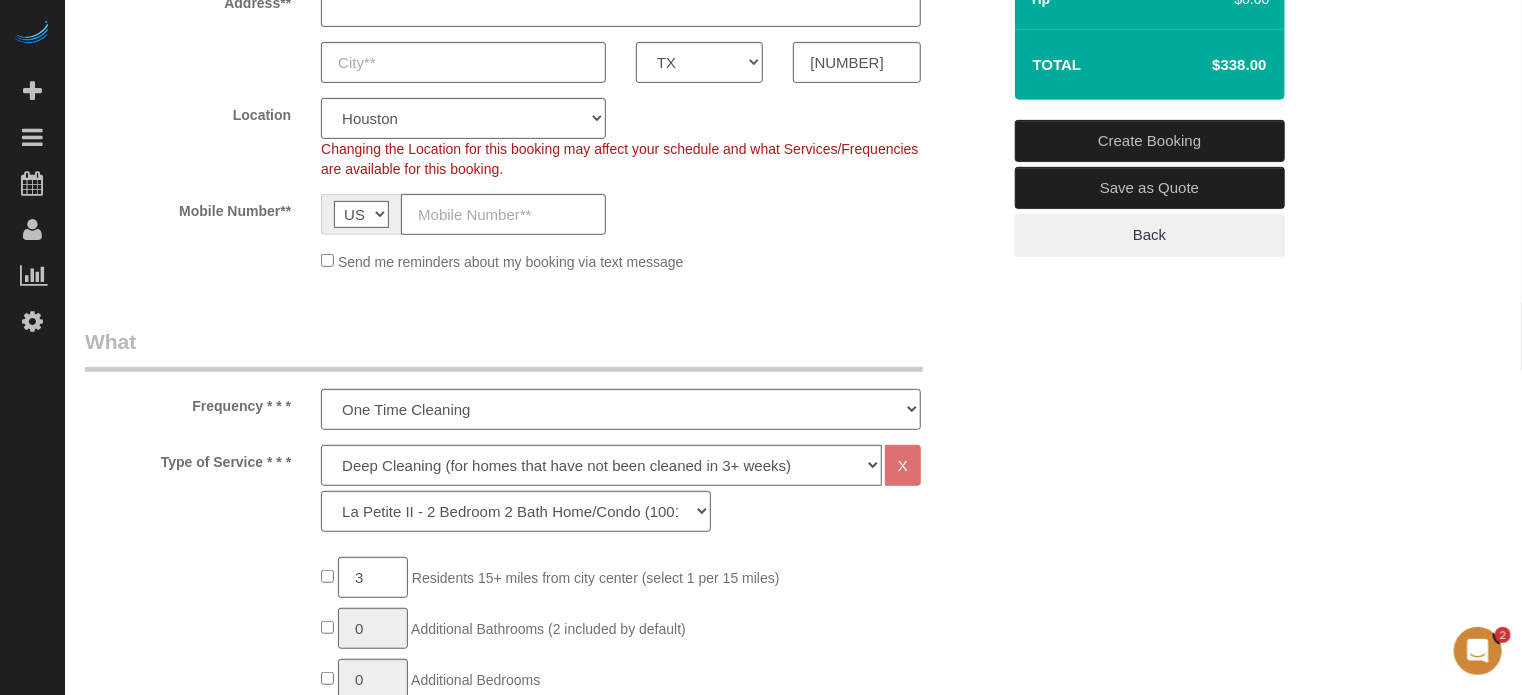 scroll, scrollTop: 400, scrollLeft: 0, axis: vertical 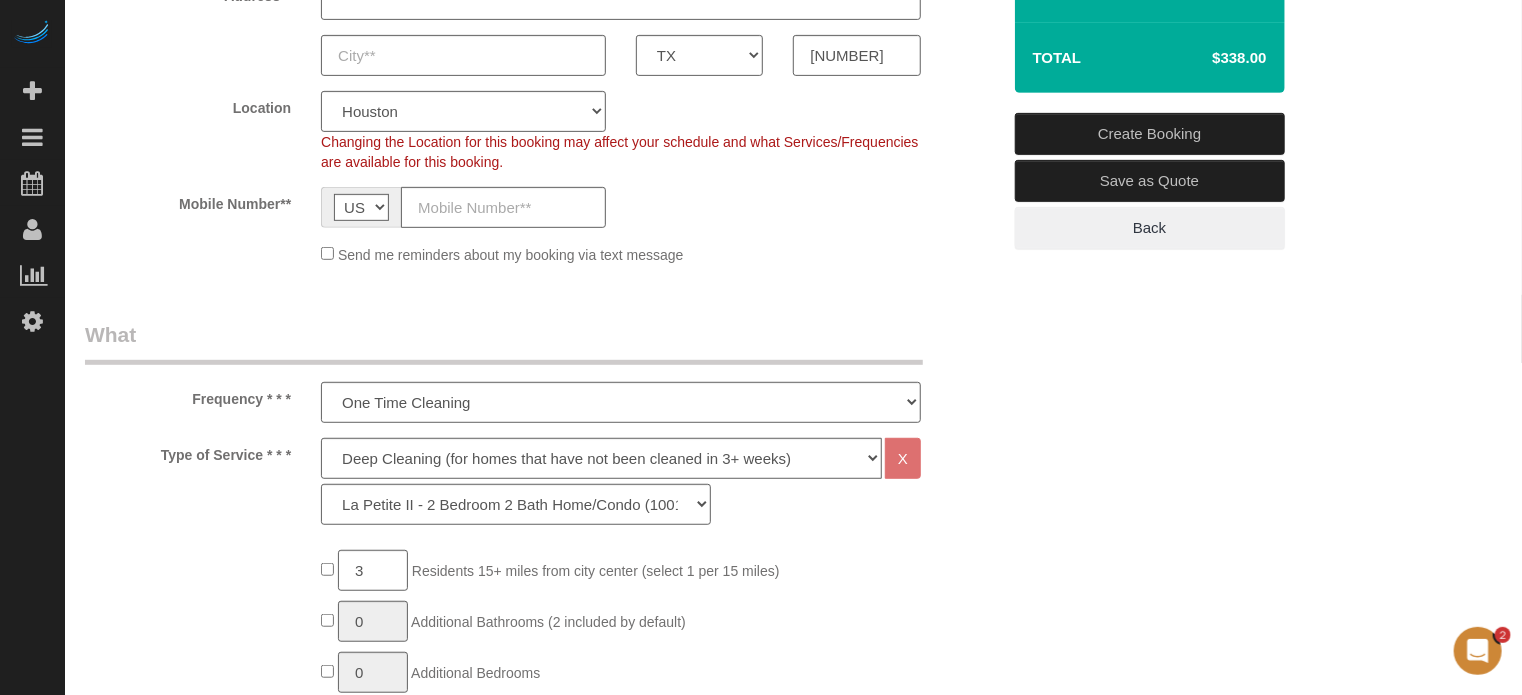 click on "Send me reminders about my booking via text message" 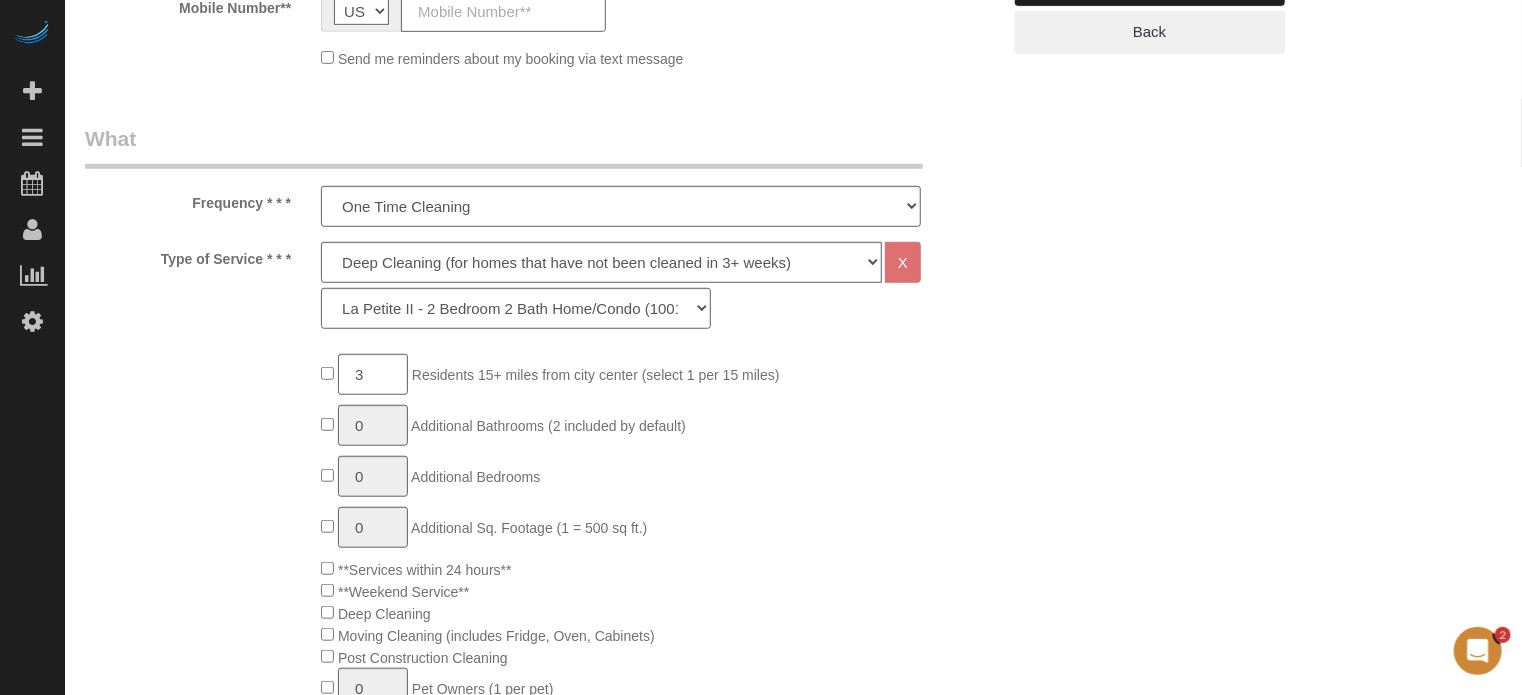 scroll, scrollTop: 600, scrollLeft: 0, axis: vertical 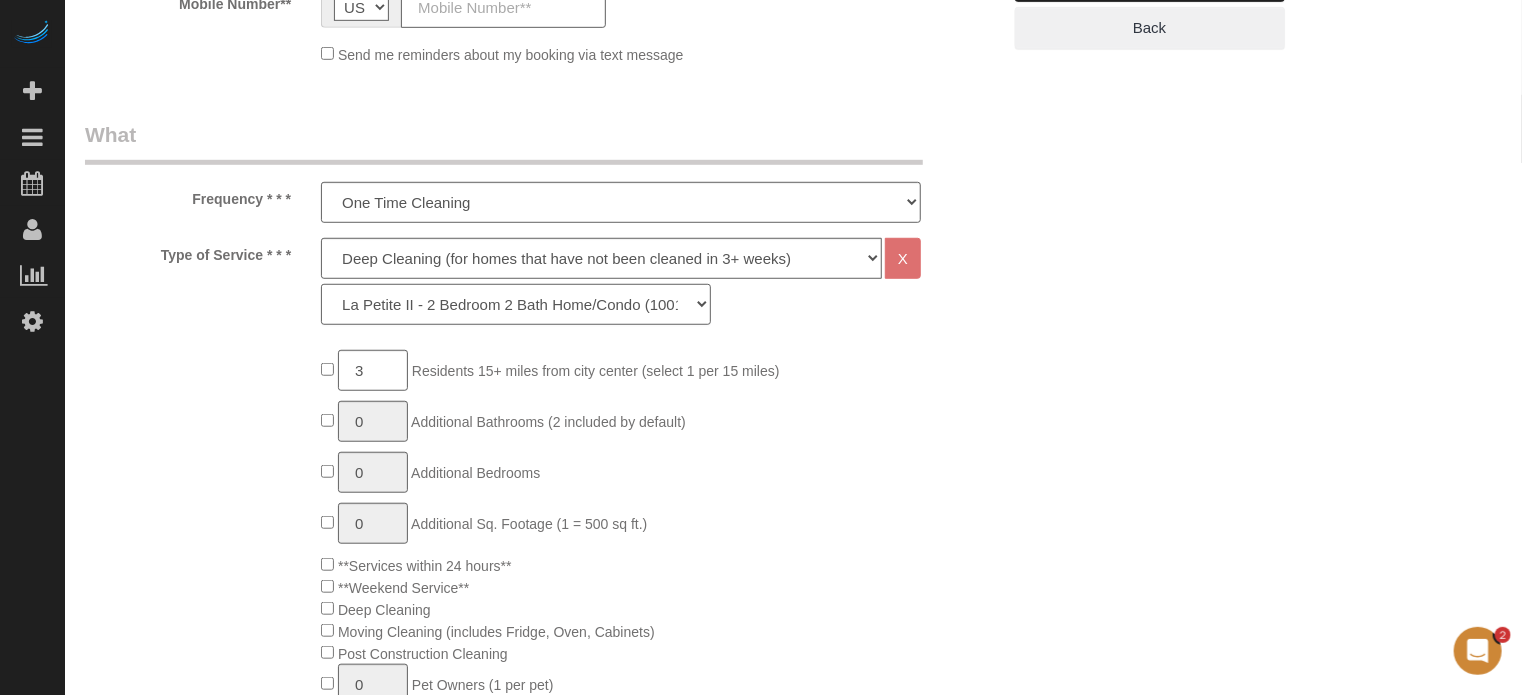 click on "La Petite - 1 to 2 Bedroom Condo (under 1000 sq. ft.) La Petite II - 2 Bedroom 2 Bath Home/Condo (1001-1500 sq. ft.) Le Milieu - 3 Bedroom 2 Bath Home (under 1800 sq. ft.) Le Milieu - 4 Bedroom 2 Bath Home (under 1800 sq. ft.) Grand - 5 Bedroom 2 Bath Home (under 2250 sq. ft.) Très Grand - 6 Bedroom 2 Bath Home (under 3000 sq. ft.)" 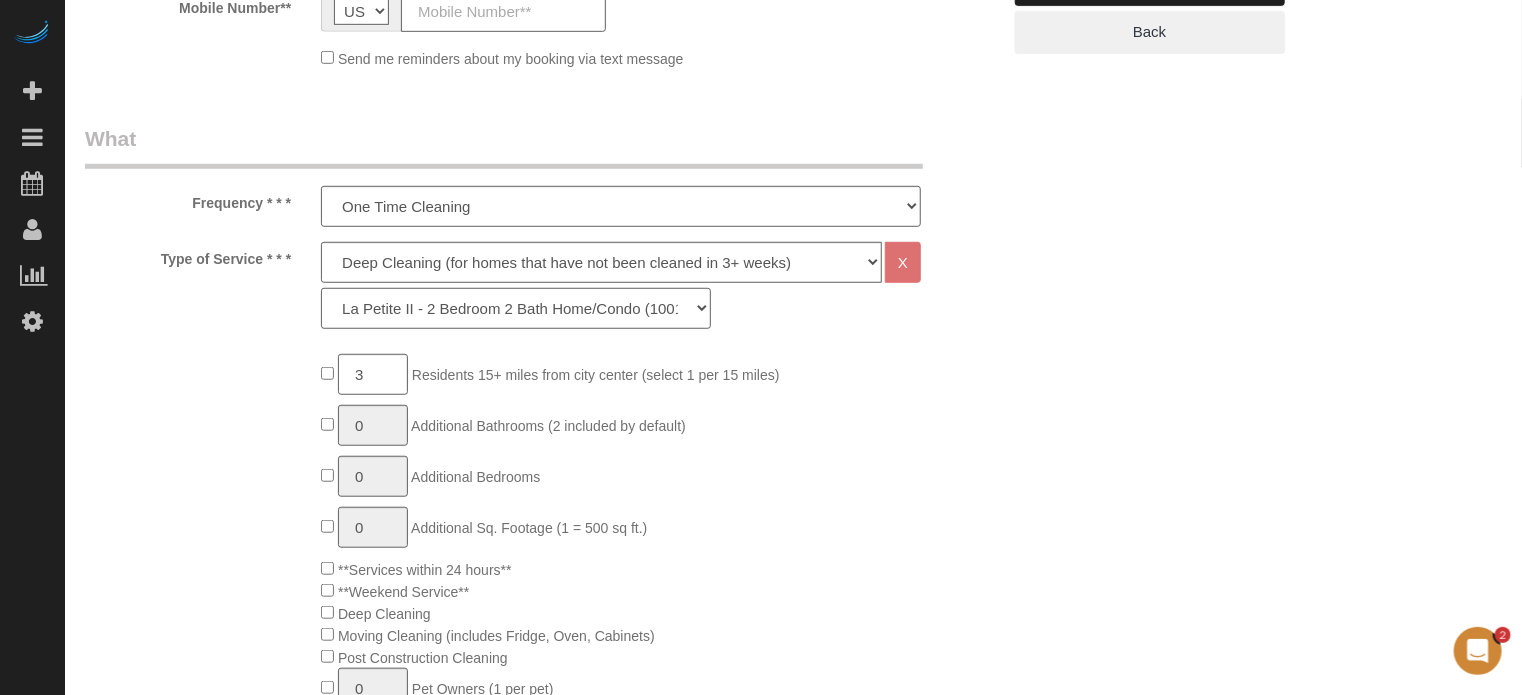 scroll, scrollTop: 500, scrollLeft: 0, axis: vertical 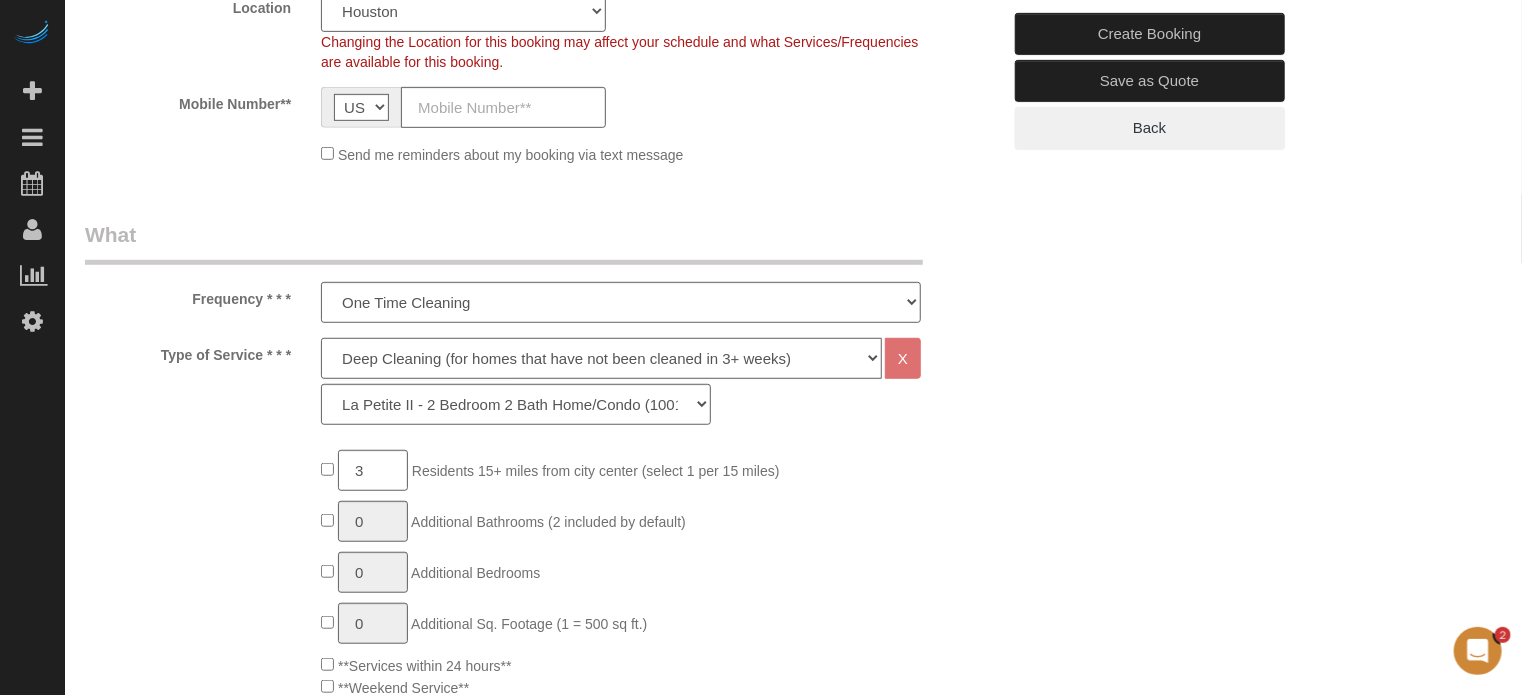 click on "Deep Cleaning (for homes that have not been cleaned in 3+ weeks) Spruce Regular Cleaning (for homes cleaned in last 3 weeks) Moving Cleanup (to clean home for new tenants) Post Construction Cleaning Vacation Rental Cleaning Hourly" 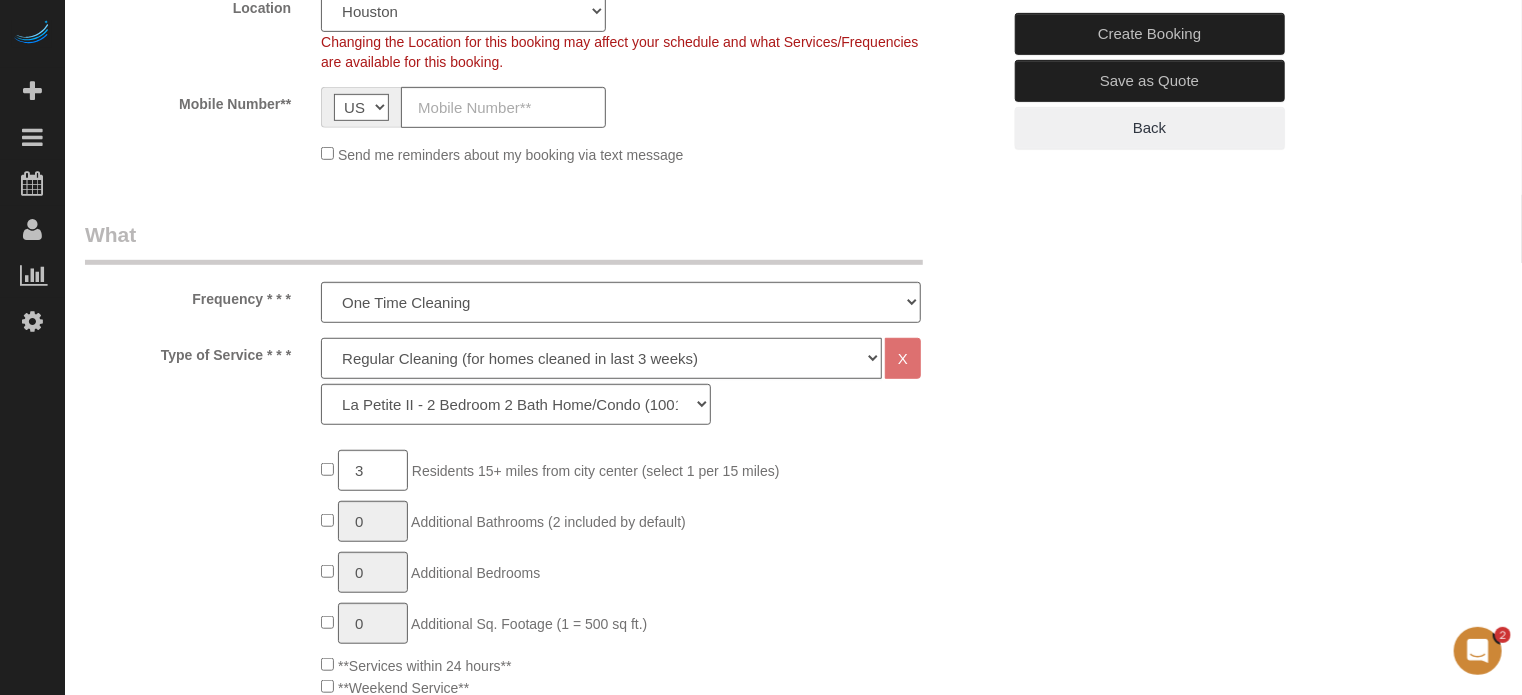 click on "Deep Cleaning (for homes that have not been cleaned in 3+ weeks) Spruce Regular Cleaning (for homes cleaned in last 3 weeks) Moving Cleanup (to clean home for new tenants) Post Construction Cleaning Vacation Rental Cleaning Hourly" 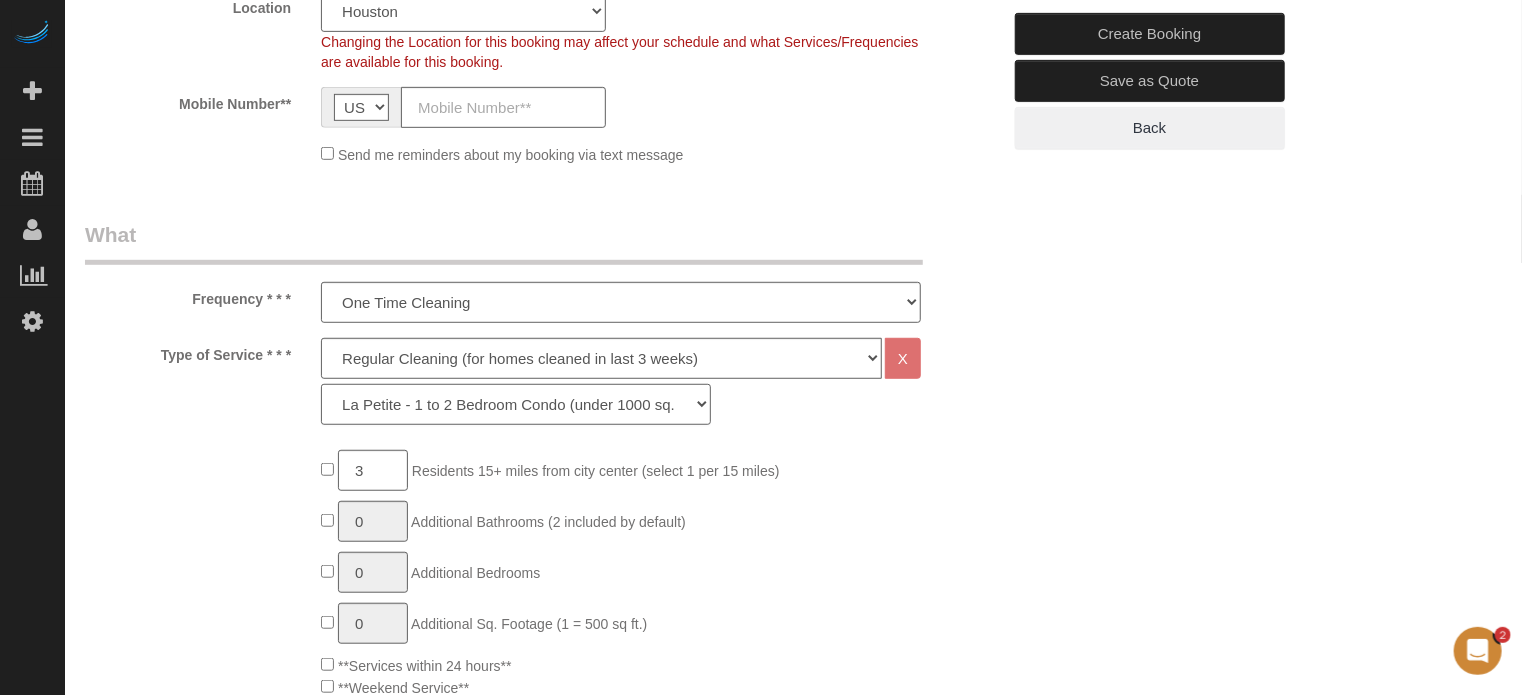 click on "La Petite - 1 to 2 Bedroom Condo (under 1000 sq. ft.) La Petite II - 2 Bedroom 2 Bath Home/Condo (1001-1500 sq. ft.) Le Milieu - 3 Bedroom 2 Bath Home (under 1800 sq. ft.) Le Milieu - 4 Bedroom 2 Bath Home (under 1800 sq. ft.) Grand - 5 Bedroom 2 Bath Home (under 2250 sq. ft.) Très Grand - 6 Bedroom 2 Bath Home (under 3000 sq. ft.)" 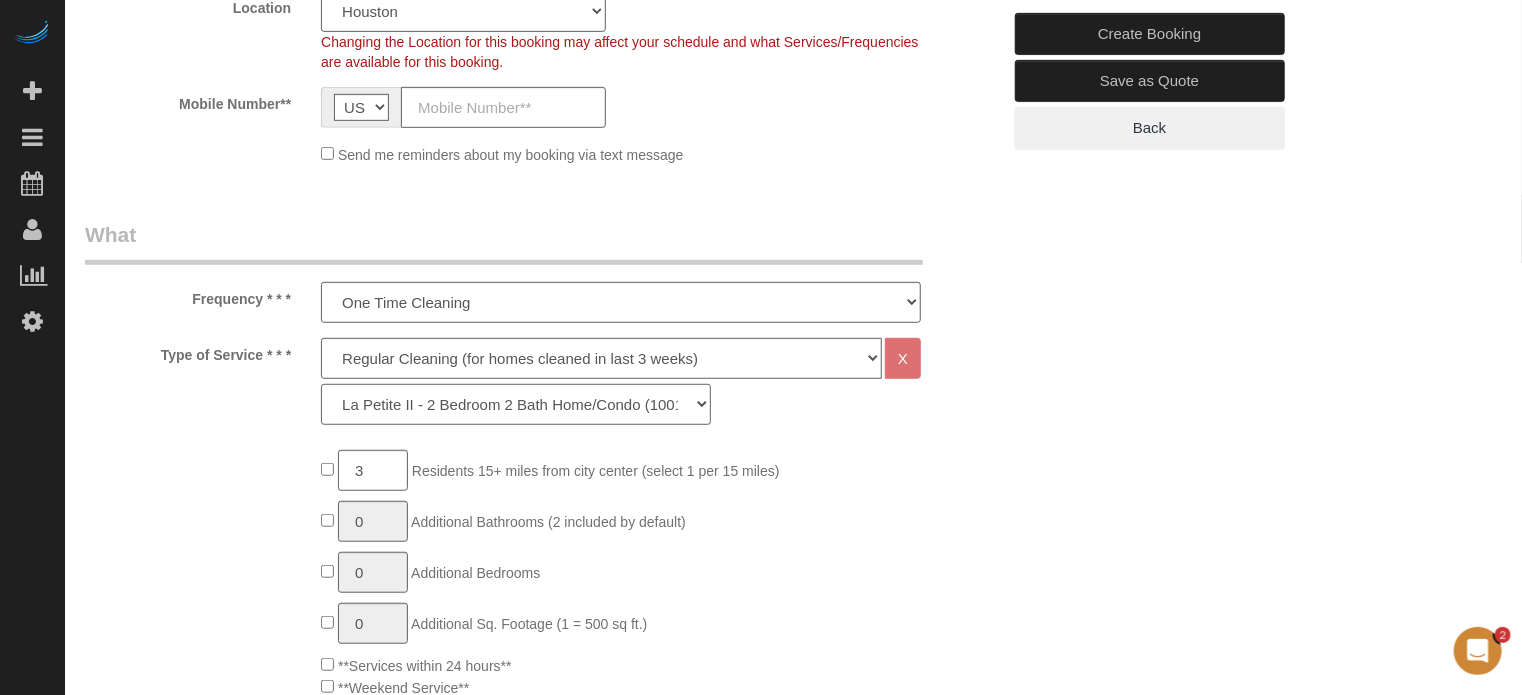 click on "La Petite - 1 to 2 Bedroom Condo (under 1000 sq. ft.) La Petite II - 2 Bedroom 2 Bath Home/Condo (1001-1500 sq. ft.) Le Milieu - 3 Bedroom 2 Bath Home (under 1800 sq. ft.) Le Milieu - 4 Bedroom 2 Bath Home (under 1800 sq. ft.) Grand - 5 Bedroom 2 Bath Home (under 2250 sq. ft.) Très Grand - 6 Bedroom 2 Bath Home (under 3000 sq. ft.)" 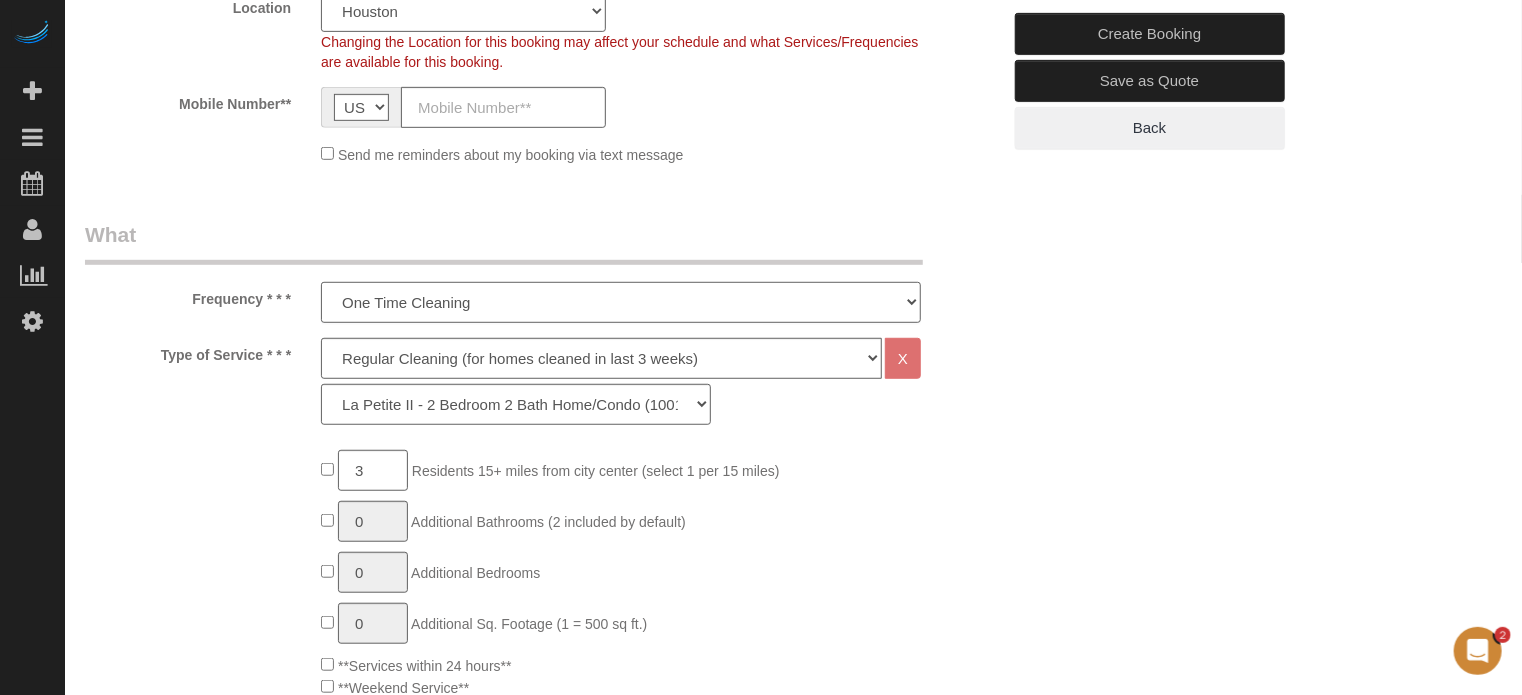 click on "One Time Cleaning Weekly Cleaning (20%) - 20.00% (0% for the First Booking) Every 2 Weeks (15%) - 15.00% (0% for the First Booking) Every 3 Weeks (10%) - 10.00% (0% for the First Booking) Every 4 Weeks (5%) - 5.00% (0% for the First Booking) Every 6 Weeks (2.5%) - 2.50% (0% for the First Booking) Every 8 Weeks ($5 off) - $5.00 (0% for the First Booking)" at bounding box center (621, 302) 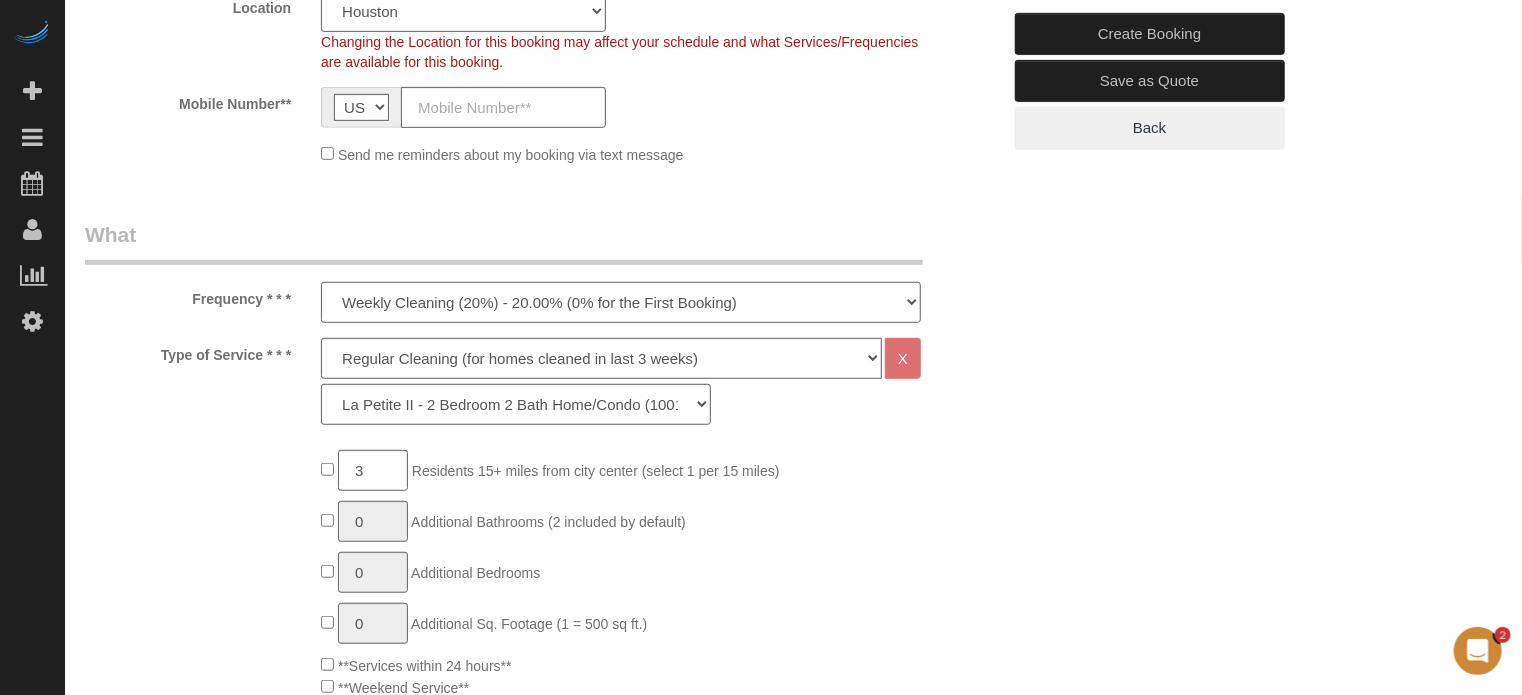 click on "One Time Cleaning Weekly Cleaning (20%) - 20.00% (0% for the First Booking) Every 2 Weeks (15%) - 15.00% (0% for the First Booking) Every 3 Weeks (10%) - 10.00% (0% for the First Booking) Every 4 Weeks (5%) - 5.00% (0% for the First Booking) Every 6 Weeks (2.5%) - 2.50% (0% for the First Booking) Every 8 Weeks ($5 off) - $5.00 (0% for the First Booking)" at bounding box center (621, 302) 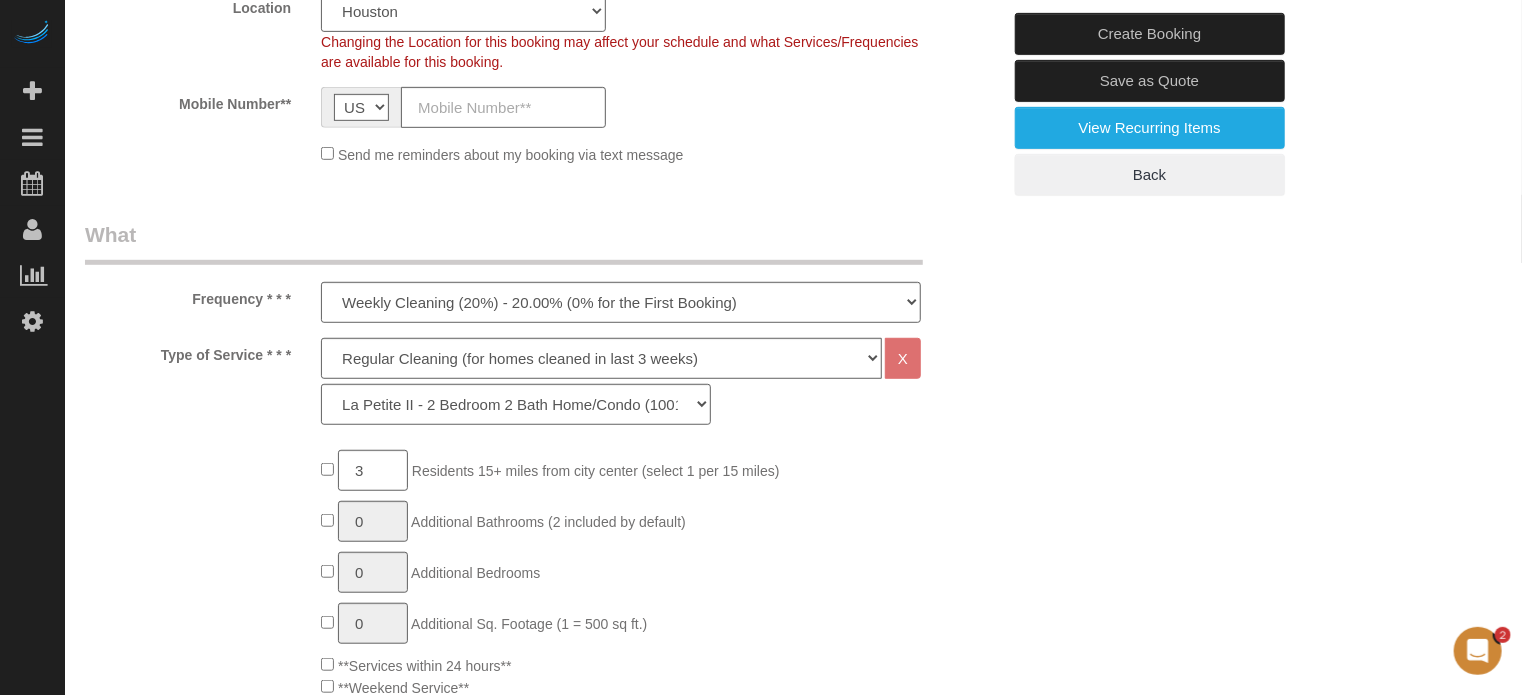 click on "3
Residents 15+ miles from [CITY] center (select 1 per 15 miles)
0
Additional Bathrooms (2 included by default)
0
Additional Bedrooms
0
Additional Sq. Footage (1 = 500 sq ft.)
**Services within 24 hours**
**Weekend Service**
Deep Cleaning
0 0" 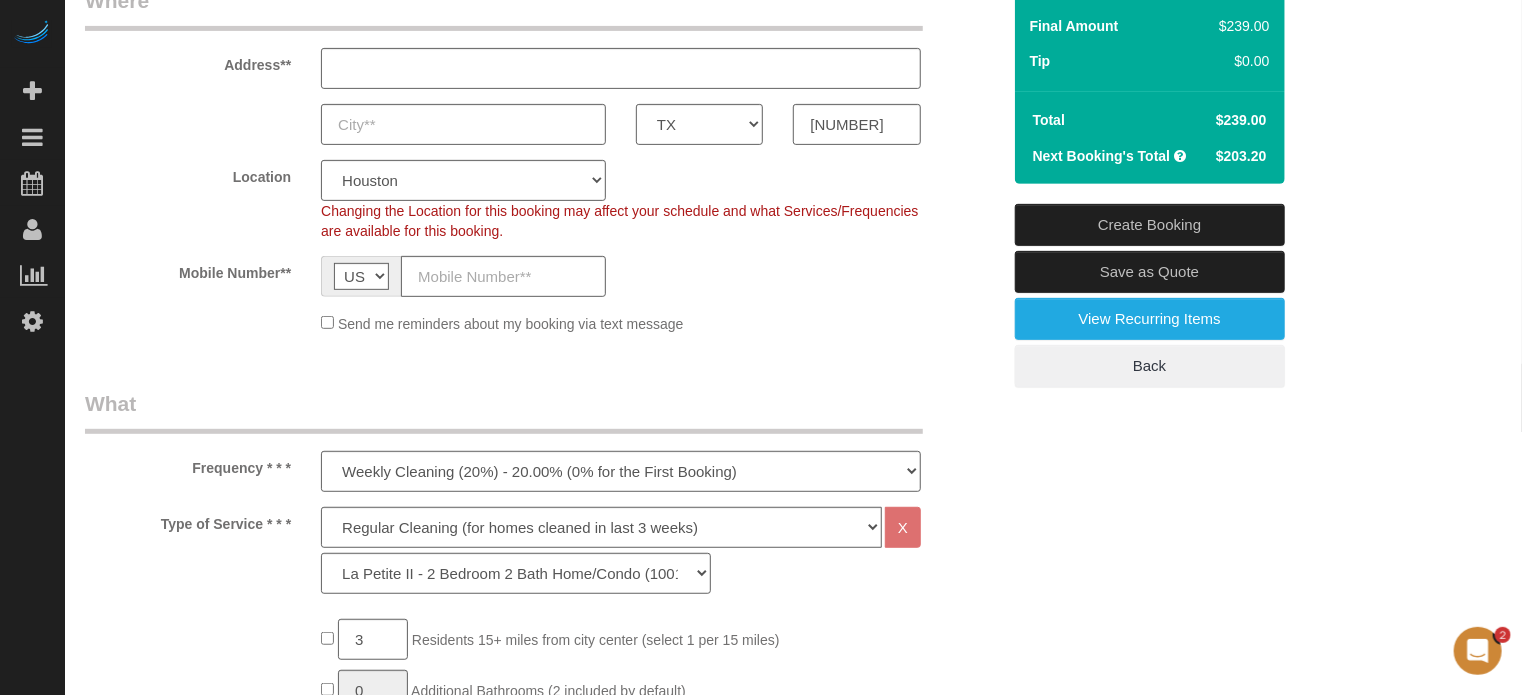 scroll, scrollTop: 500, scrollLeft: 0, axis: vertical 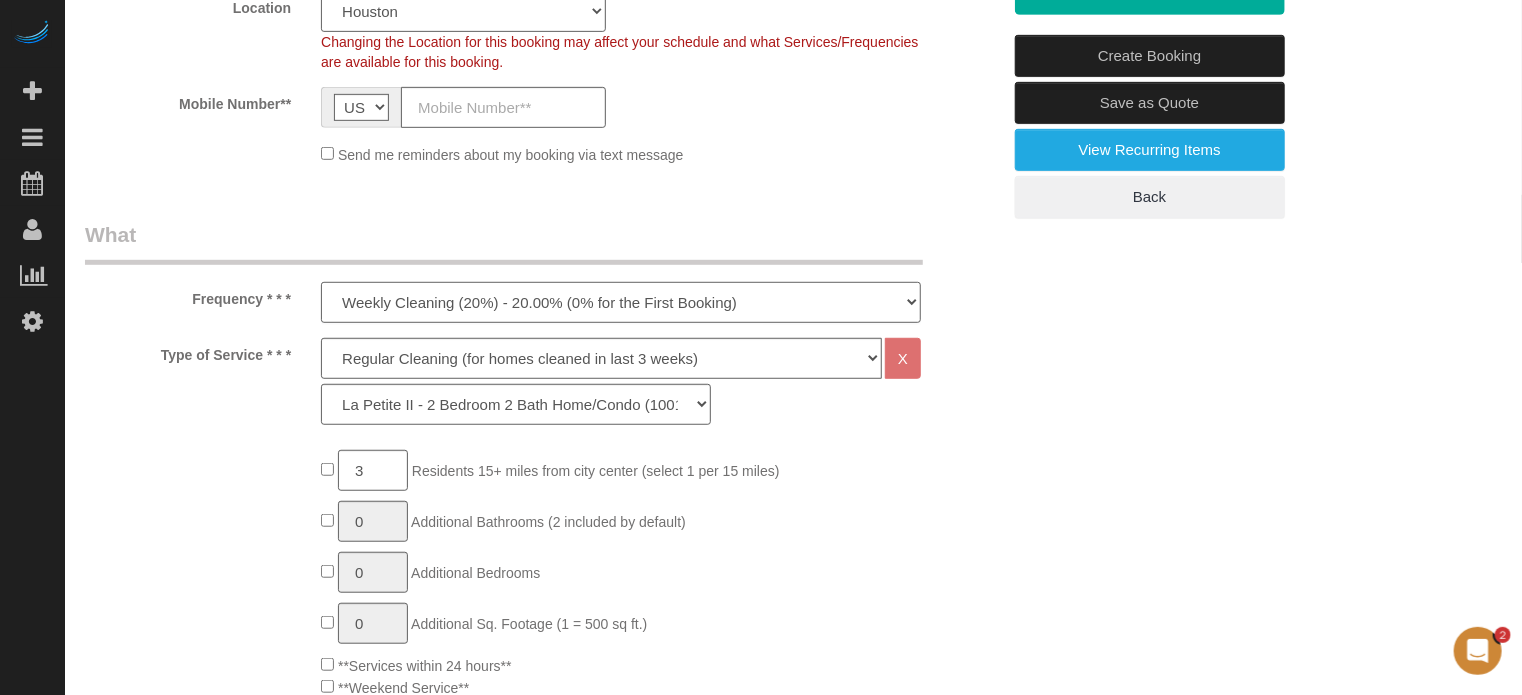 click on "One Time Cleaning Weekly Cleaning (20%) - 20.00% (0% for the First Booking) Every 2 Weeks (15%) - 15.00% (0% for the First Booking) Every 3 Weeks (10%) - 10.00% (0% for the First Booking) Every 4 Weeks (5%) - 5.00% (0% for the First Booking) Every 6 Weeks (2.5%) - 2.50% (0% for the First Booking) Every 8 Weeks ($5 off) - $5.00 (0% for the First Booking)" at bounding box center (621, 302) 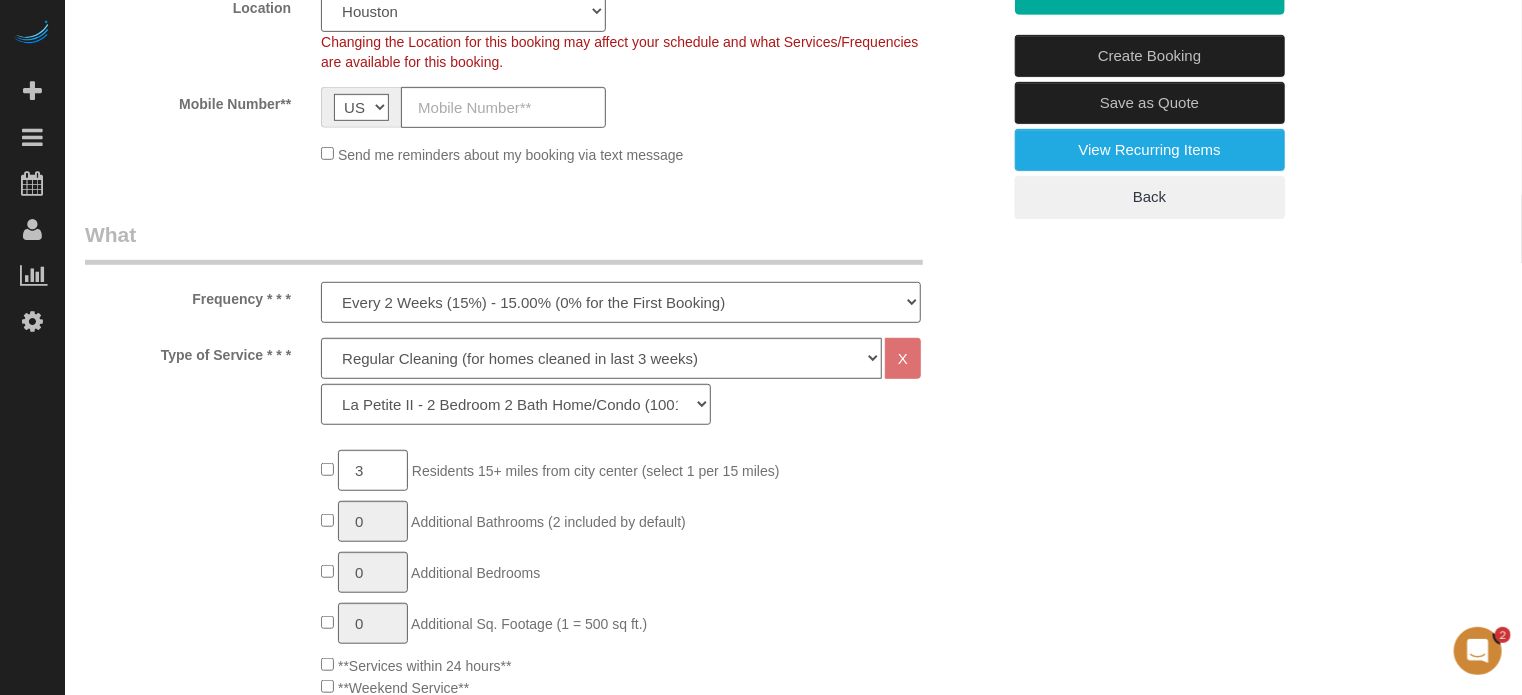 click on "One Time Cleaning Weekly Cleaning (20%) - 20.00% (0% for the First Booking) Every 2 Weeks (15%) - 15.00% (0% for the First Booking) Every 3 Weeks (10%) - 10.00% (0% for the First Booking) Every 4 Weeks (5%) - 5.00% (0% for the First Booking) Every 6 Weeks (2.5%) - 2.50% (0% for the First Booking) Every 8 Weeks ($5 off) - $5.00 (0% for the First Booking)" at bounding box center [621, 302] 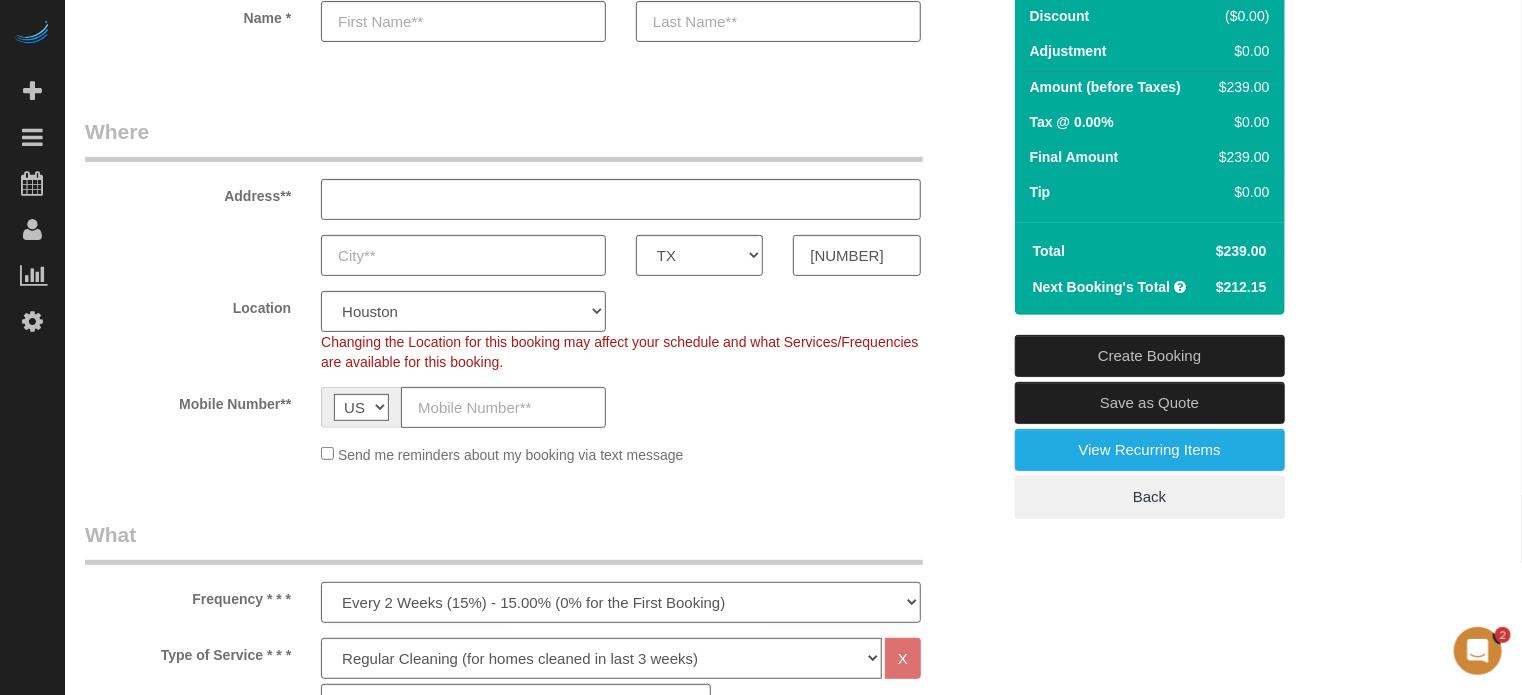 scroll, scrollTop: 500, scrollLeft: 0, axis: vertical 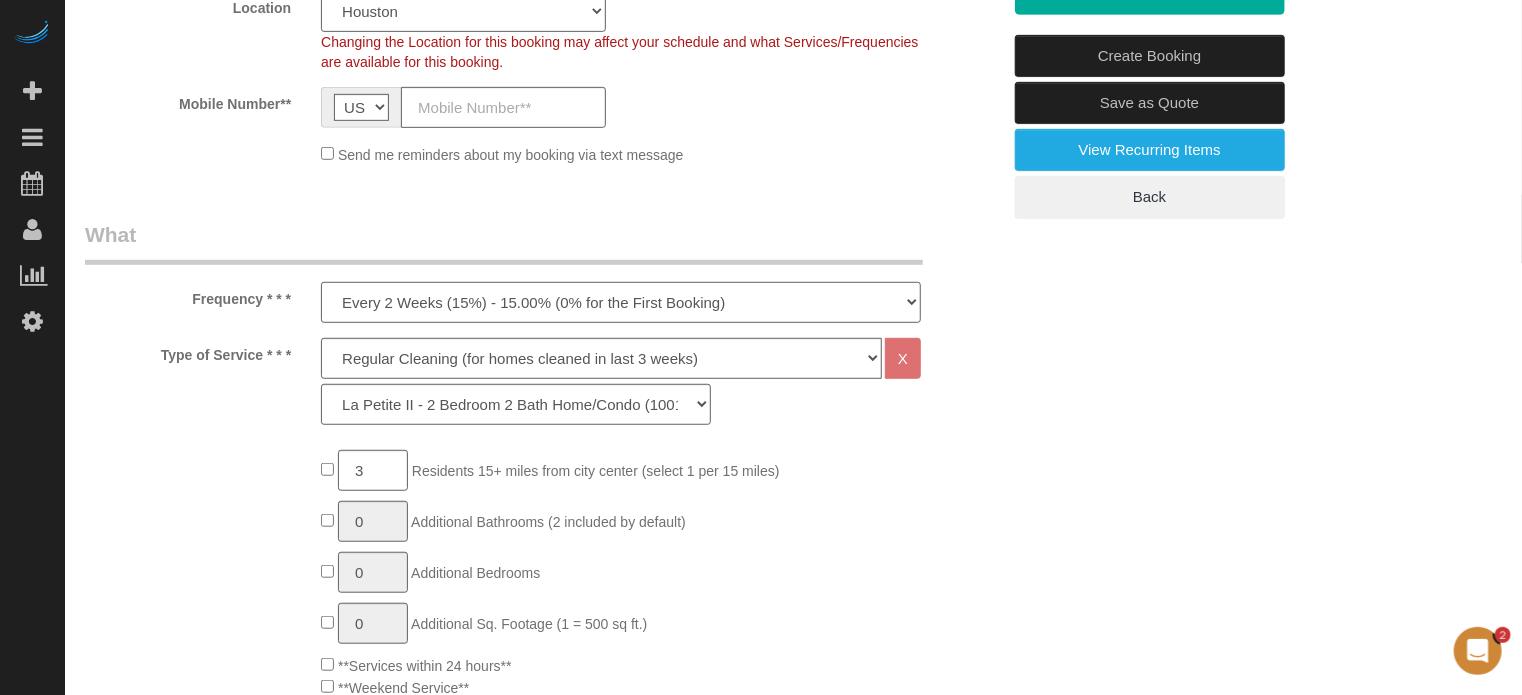 click on "One Time Cleaning Weekly Cleaning (20%) - 20.00% (0% for the First Booking) Every 2 Weeks (15%) - 15.00% (0% for the First Booking) Every 3 Weeks (10%) - 10.00% (0% for the First Booking) Every 4 Weeks (5%) - 5.00% (0% for the First Booking) Every 6 Weeks (2.5%) - 2.50% (0% for the First Booking) Every 8 Weeks ($5 off) - $5.00 (0% for the First Booking)" at bounding box center [621, 302] 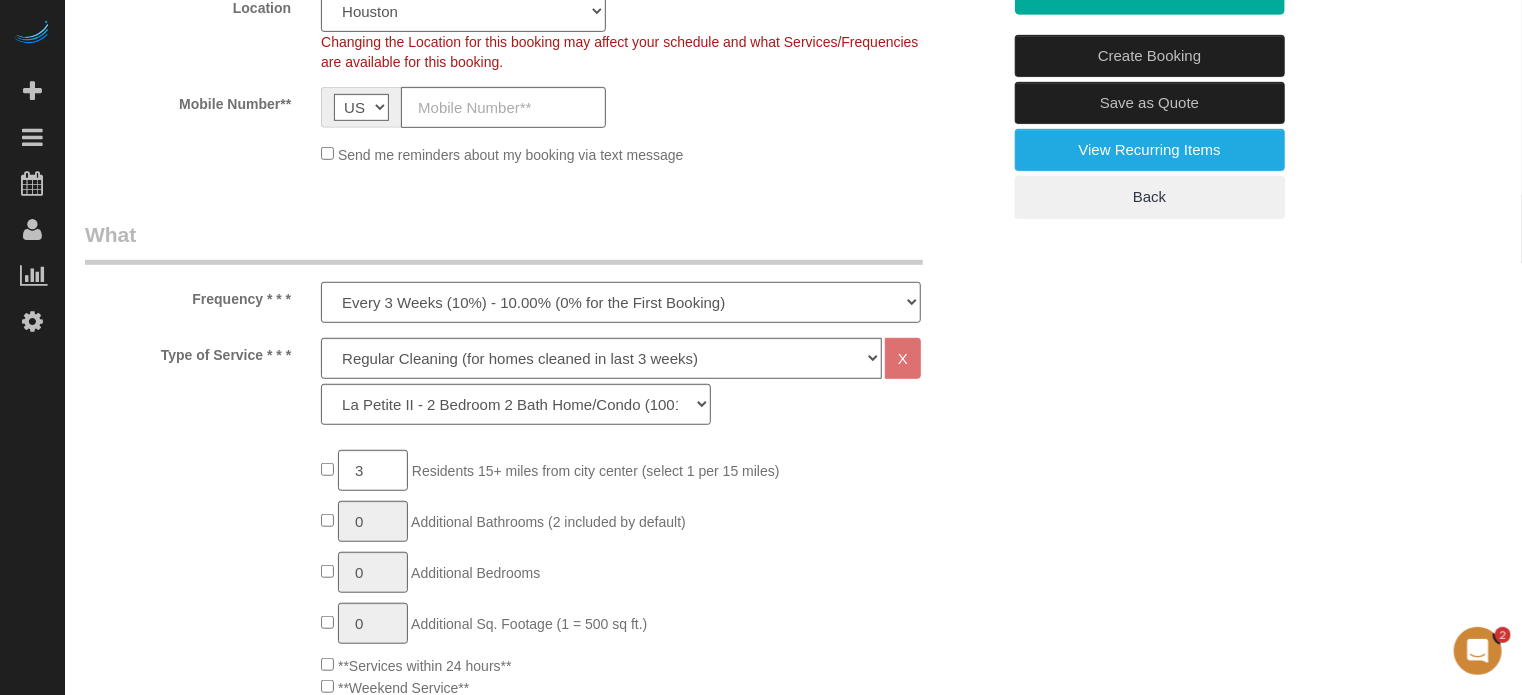 click on "One Time Cleaning Weekly Cleaning (20%) - 20.00% (0% for the First Booking) Every 2 Weeks (15%) - 15.00% (0% for the First Booking) Every 3 Weeks (10%) - 10.00% (0% for the First Booking) Every 4 Weeks (5%) - 5.00% (0% for the First Booking) Every 6 Weeks (2.5%) - 2.50% (0% for the First Booking) Every 8 Weeks ($5 off) - $5.00 (0% for the First Booking)" at bounding box center [621, 302] 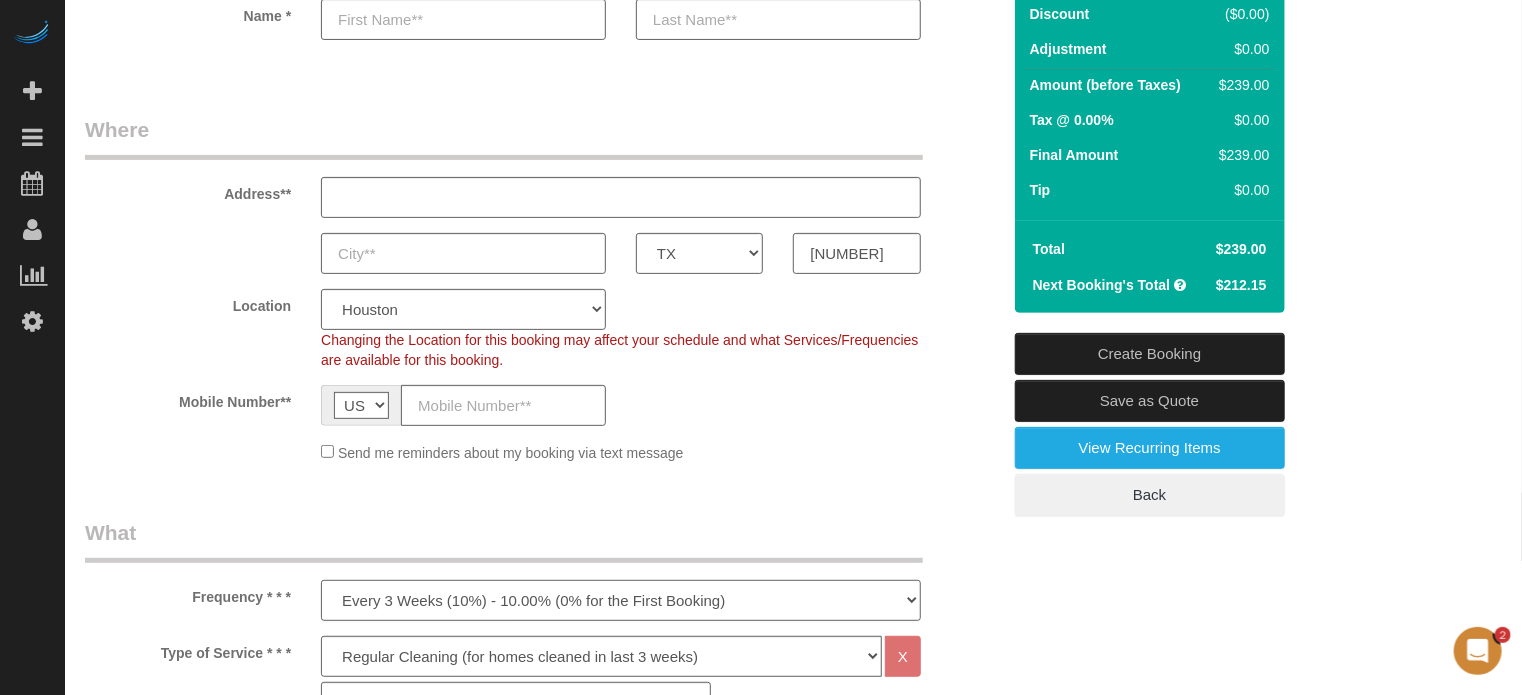 scroll, scrollTop: 200, scrollLeft: 0, axis: vertical 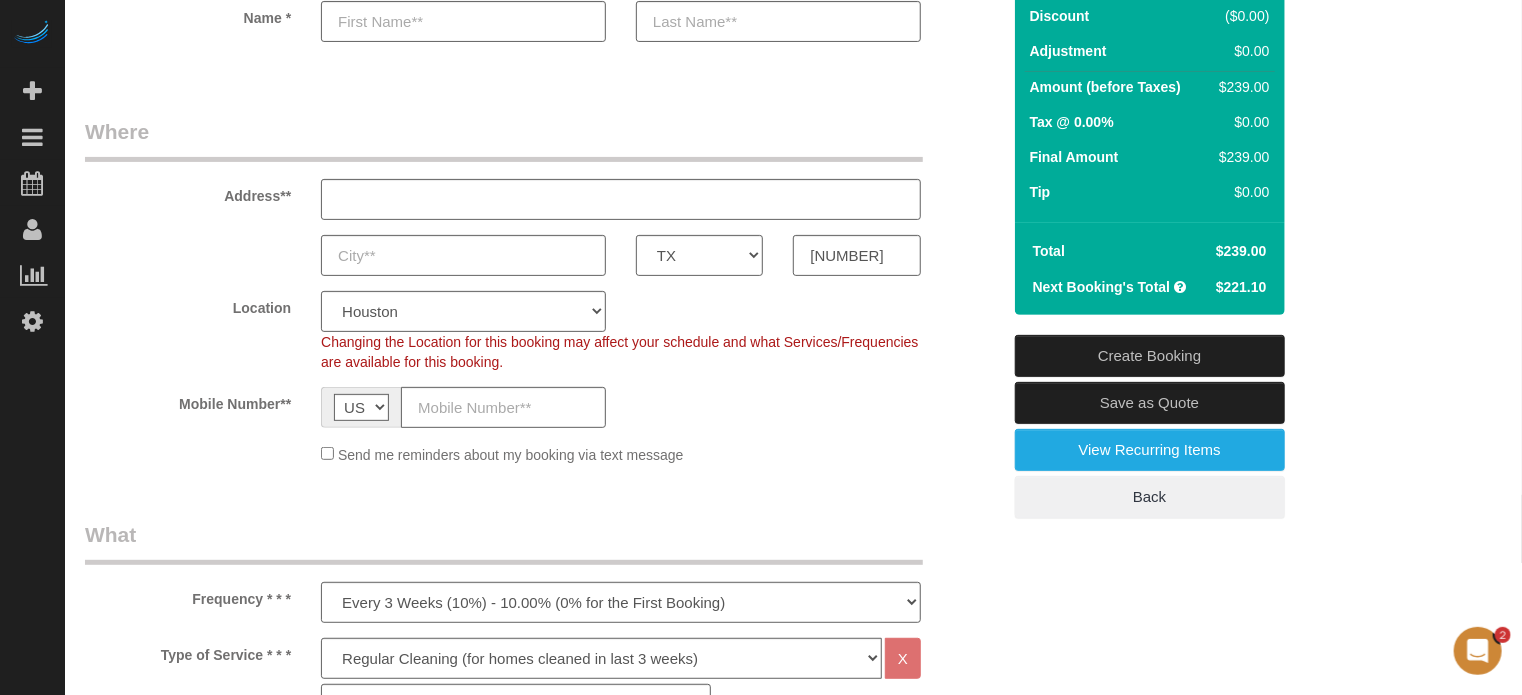 click on "Location
Pro Housekeepers Atlanta Austin Boston Chicago Cincinnati Clearwater Denver Ft Lauderdale Houston Jacksonville Kansas Las Vegas Los Angeles Area Miami Area Naples NYC Area Orlando Palm Beach Phoenix Portland Area San Francisco Area Sarasota Seattle Area St Petersburg Tampa Washington DC
Changing the Location for this booking may affect your schedule and what
Services/Frequencies are available for this booking." 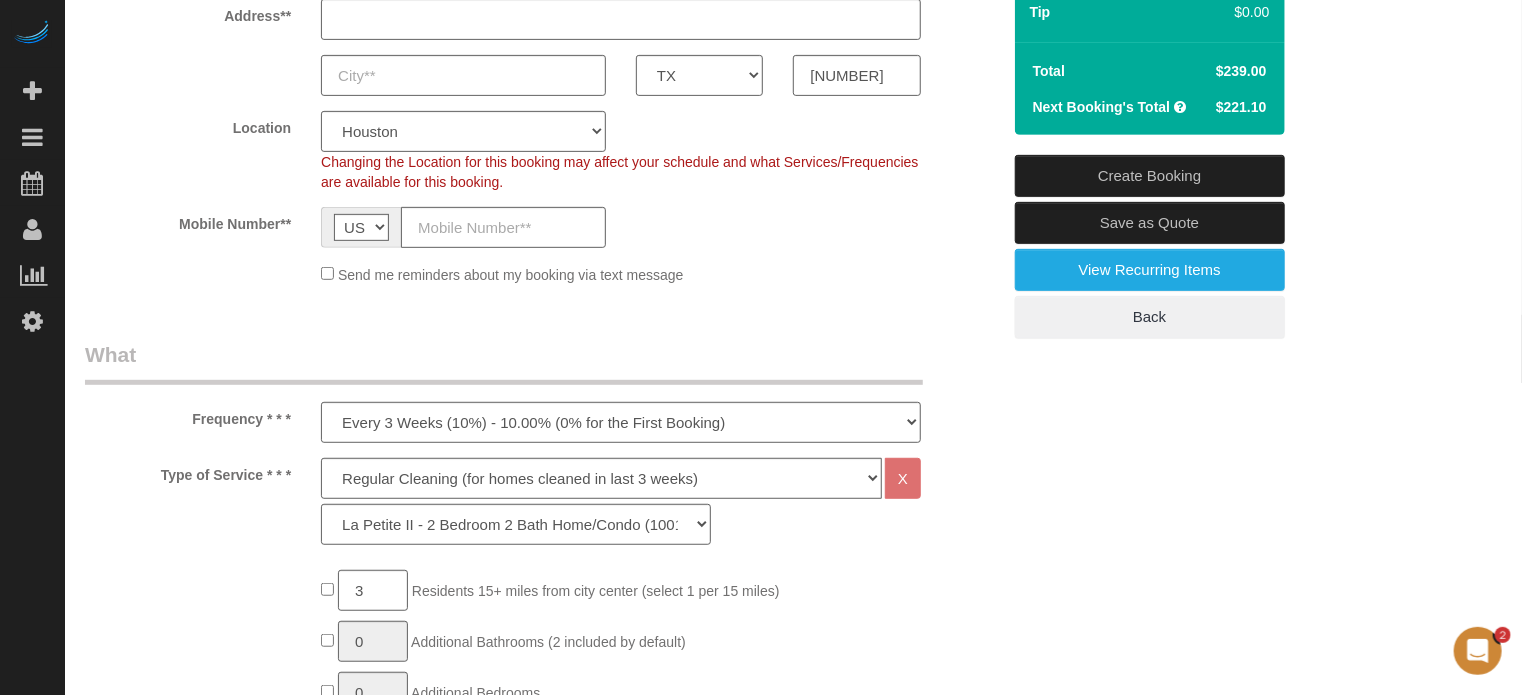 scroll, scrollTop: 470, scrollLeft: 0, axis: vertical 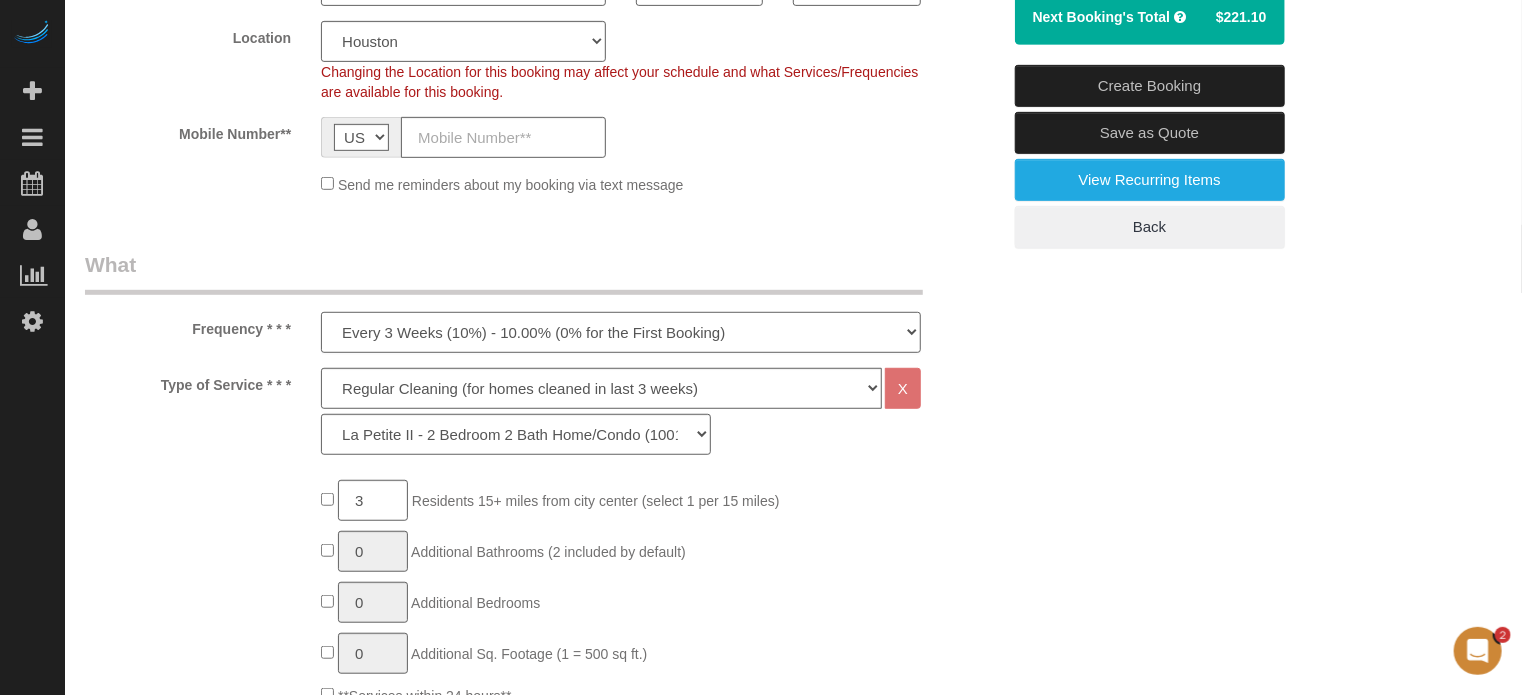 click on "One Time Cleaning Weekly Cleaning (20%) - 20.00% (0% for the First Booking) Every 2 Weeks (15%) - 15.00% (0% for the First Booking) Every 3 Weeks (10%) - 10.00% (0% for the First Booking) Every 4 Weeks (5%) - 5.00% (0% for the First Booking) Every 6 Weeks (2.5%) - 2.50% (0% for the First Booking) Every 8 Weeks ($5 off) - $5.00 (0% for the First Booking)" at bounding box center (621, 332) 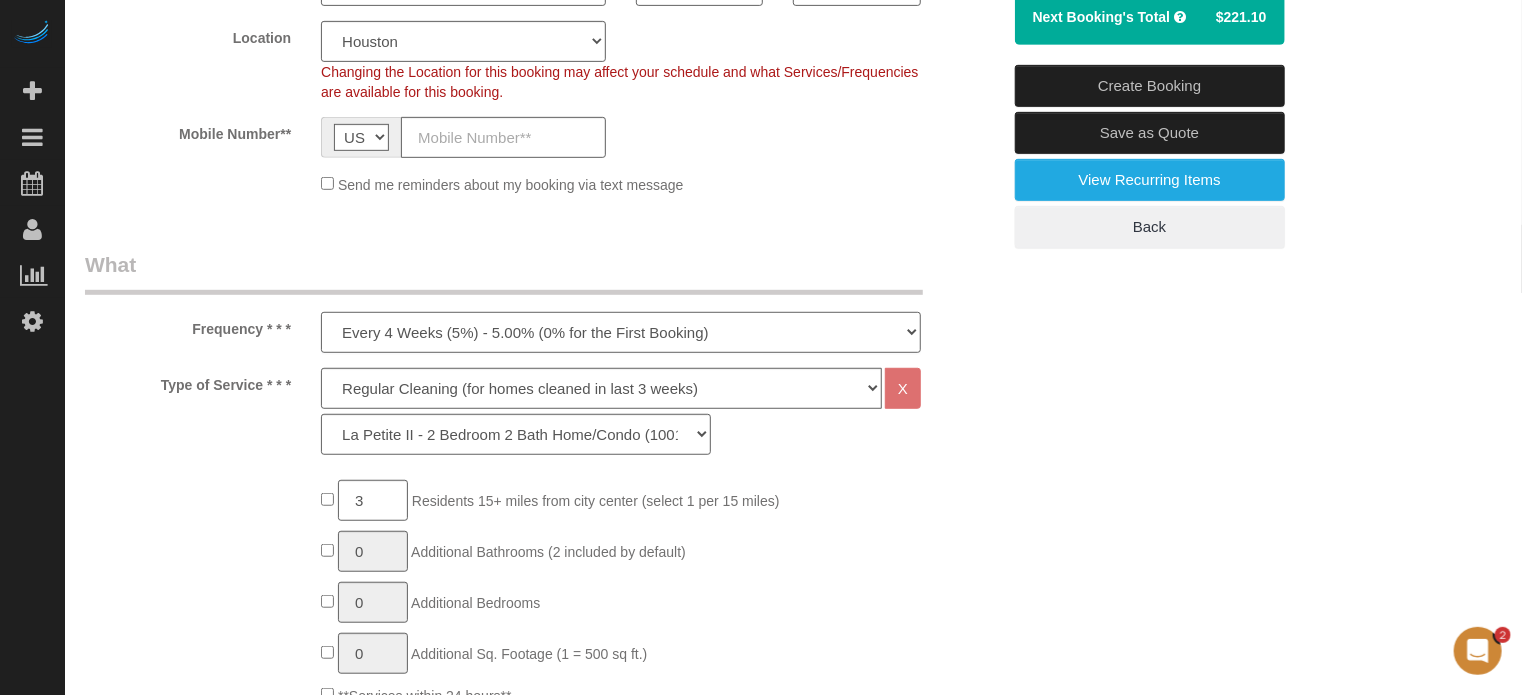 click on "One Time Cleaning Weekly Cleaning (20%) - 20.00% (0% for the First Booking) Every 2 Weeks (15%) - 15.00% (0% for the First Booking) Every 3 Weeks (10%) - 10.00% (0% for the First Booking) Every 4 Weeks (5%) - 5.00% (0% for the First Booking) Every 6 Weeks (2.5%) - 2.50% (0% for the First Booking) Every 8 Weeks ($5 off) - $5.00 (0% for the First Booking)" at bounding box center [621, 332] 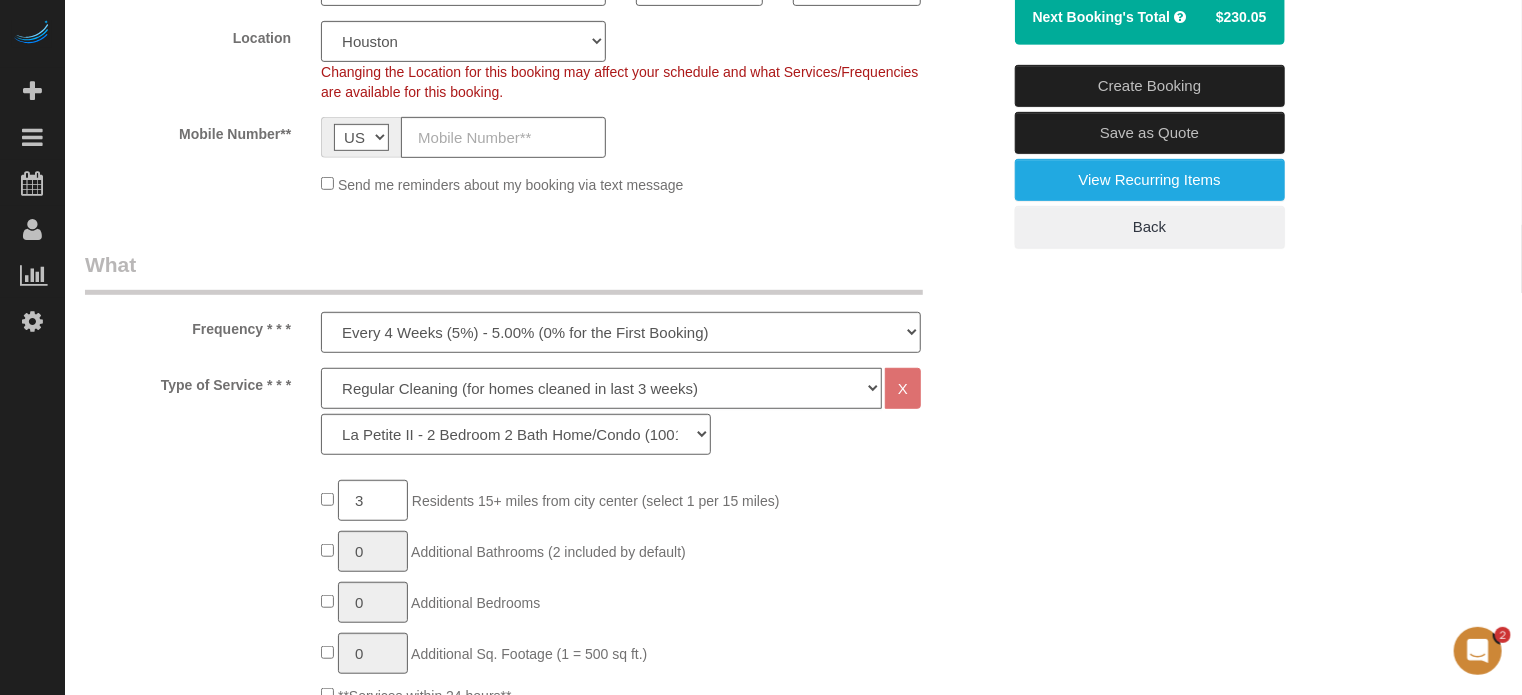 click on "Deep Cleaning (for homes that have not been cleaned in 3+ weeks) Spruce Regular Cleaning (for homes cleaned in last 3 weeks) Moving Cleanup (to clean home for new tenants) Post Construction Cleaning Vacation Rental Cleaning Hourly" 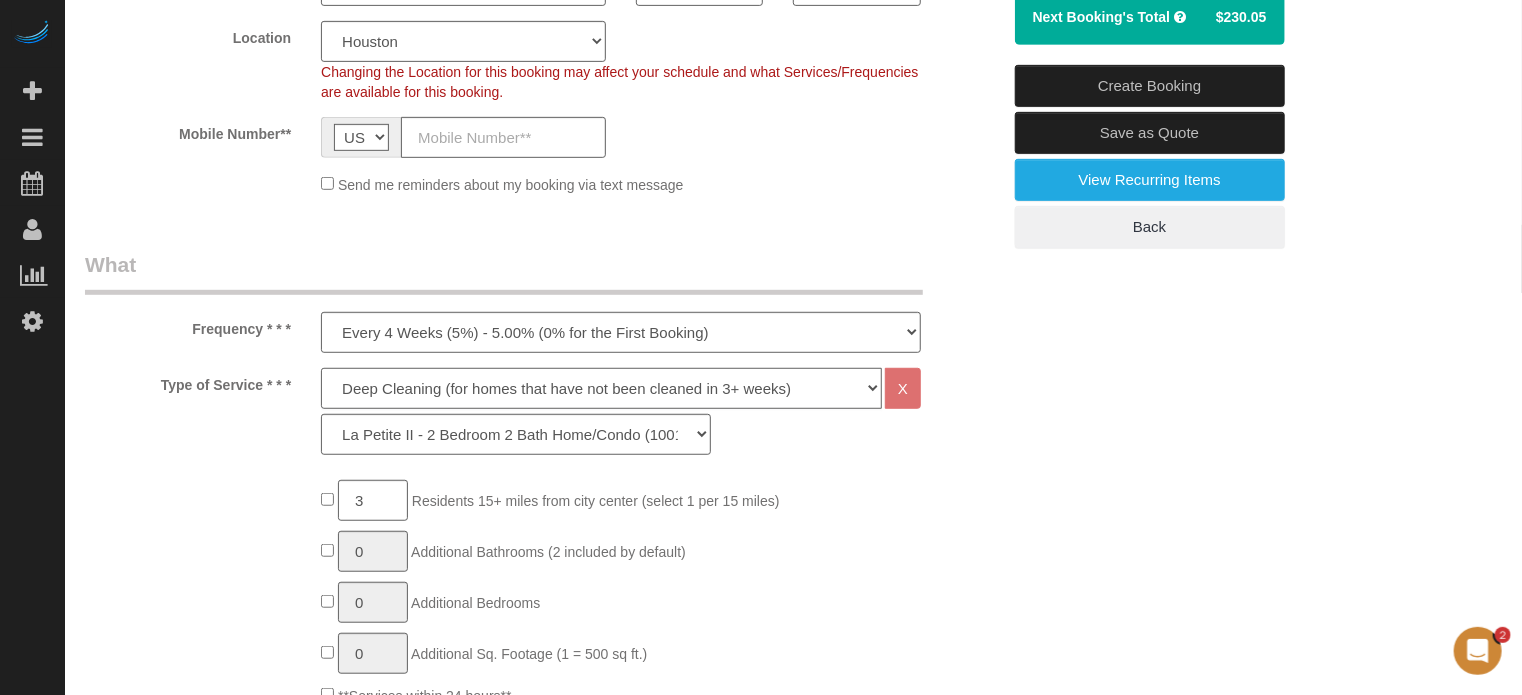 click on "Deep Cleaning (for homes that have not been cleaned in 3+ weeks) Spruce Regular Cleaning (for homes cleaned in last 3 weeks) Moving Cleanup (to clean home for new tenants) Post Construction Cleaning Vacation Rental Cleaning Hourly" 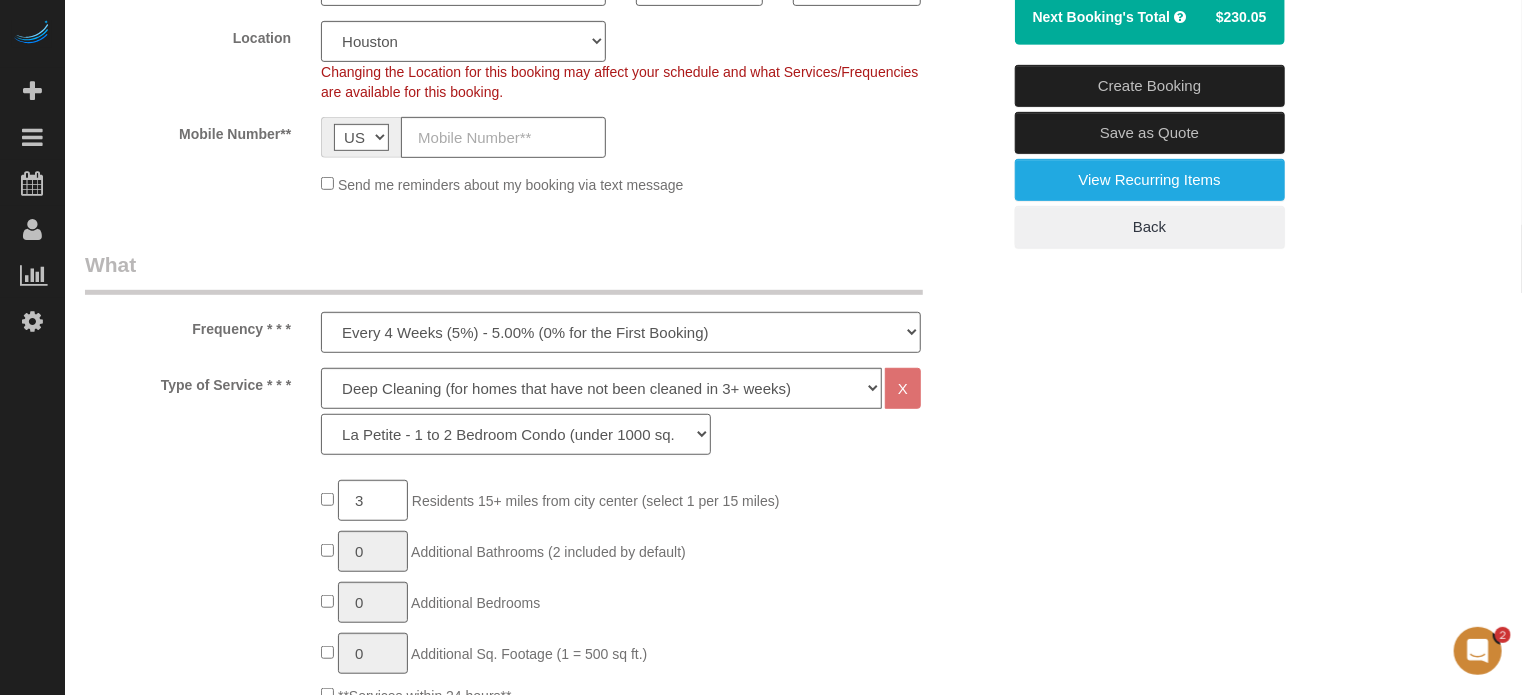 click on "La Petite - 1 to 2 Bedroom Condo (under 1000 sq. ft.) La Petite II - 2 Bedroom 2 Bath Home/Condo (1001-1500 sq. ft.) Le Milieu - 3 Bedroom 2 Bath Home (under 1800 sq. ft.) Le Milieu - 4 Bedroom 2 Bath Home (under 1800 sq. ft.) Grand - 5 Bedroom 2 Bath Home (under 2250 sq. ft.) Très Grand - 6 Bedroom 2 Bath Home (under 3000 sq. ft.)" 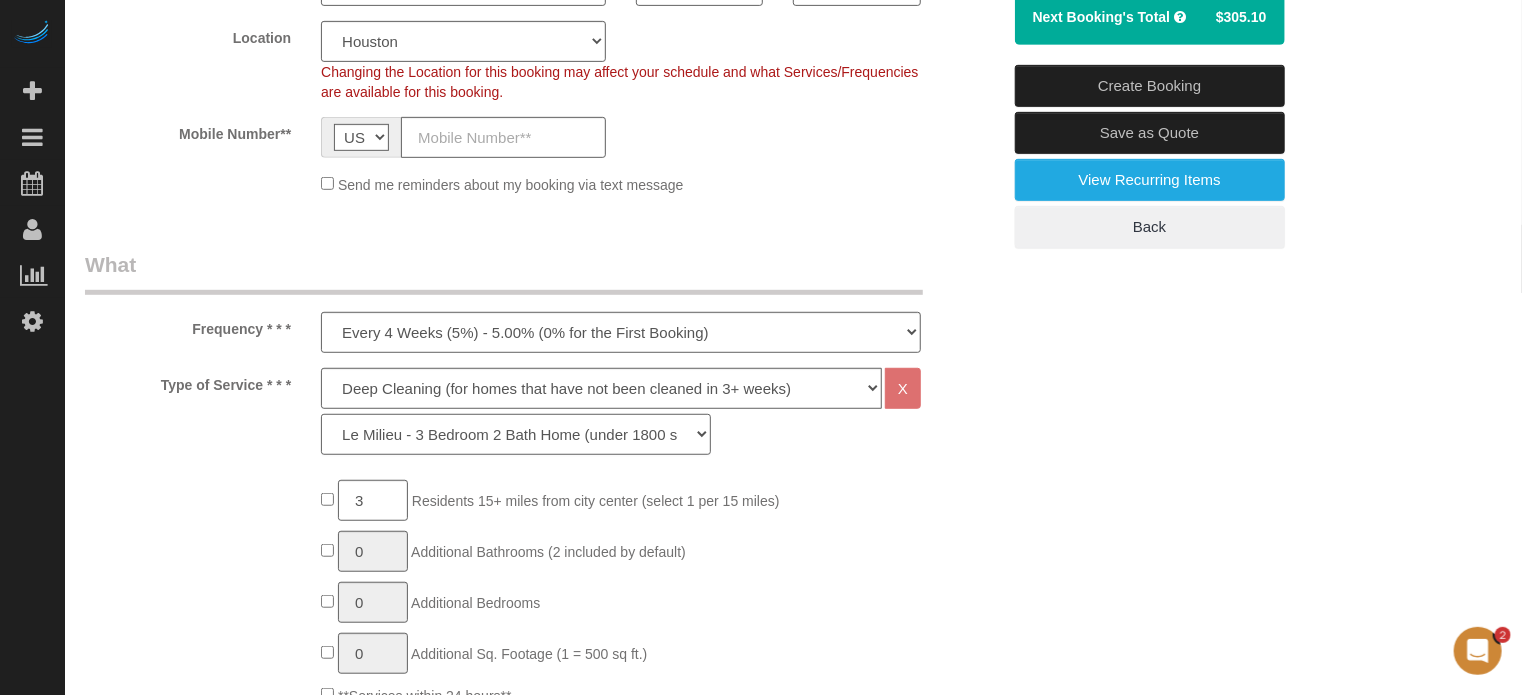click on "La Petite - 1 to 2 Bedroom Condo (under 1000 sq. ft.) La Petite II - 2 Bedroom 2 Bath Home/Condo (1001-1500 sq. ft.) Le Milieu - 3 Bedroom 2 Bath Home (under 1800 sq. ft.) Le Milieu - 4 Bedroom 2 Bath Home (under 1800 sq. ft.) Grand - 5 Bedroom 2 Bath Home (under 2250 sq. ft.) Très Grand - 6 Bedroom 2 Bath Home (under 3000 sq. ft.)" 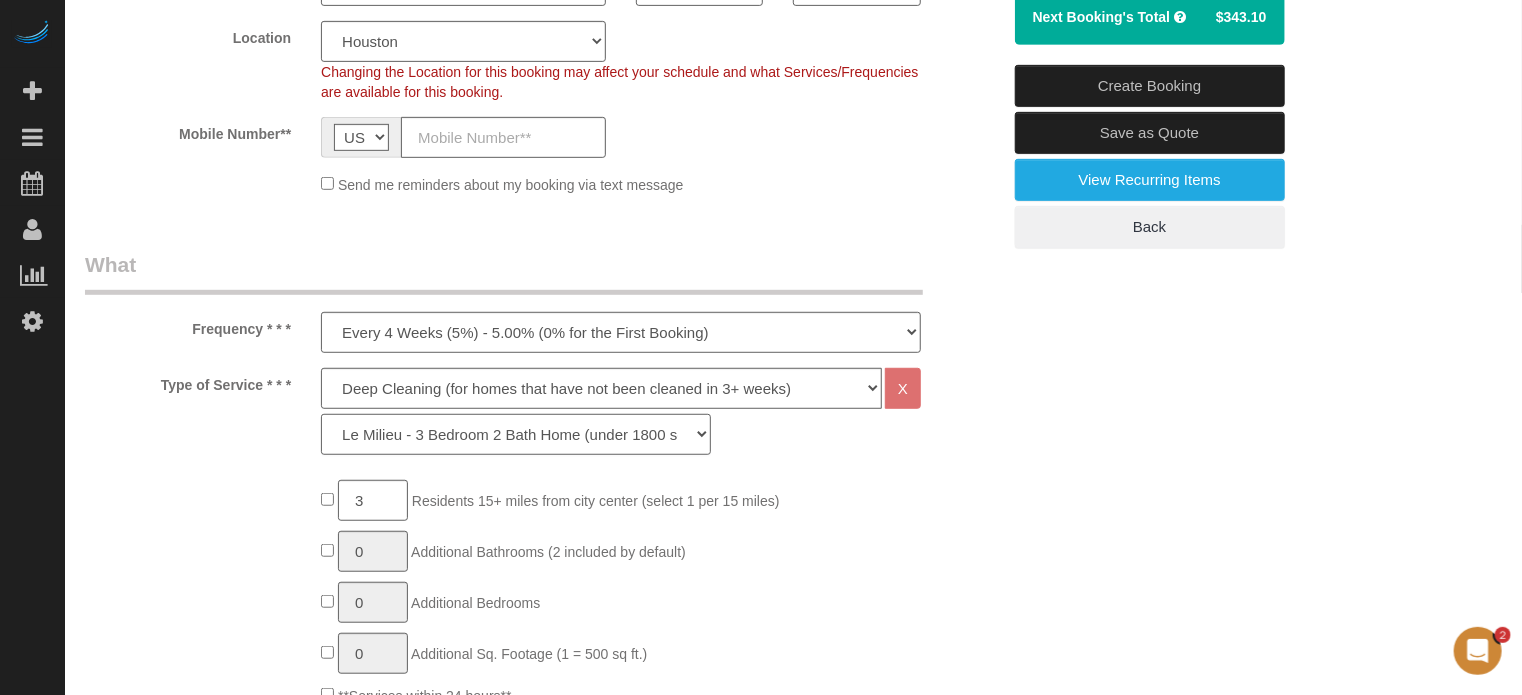 select on "94" 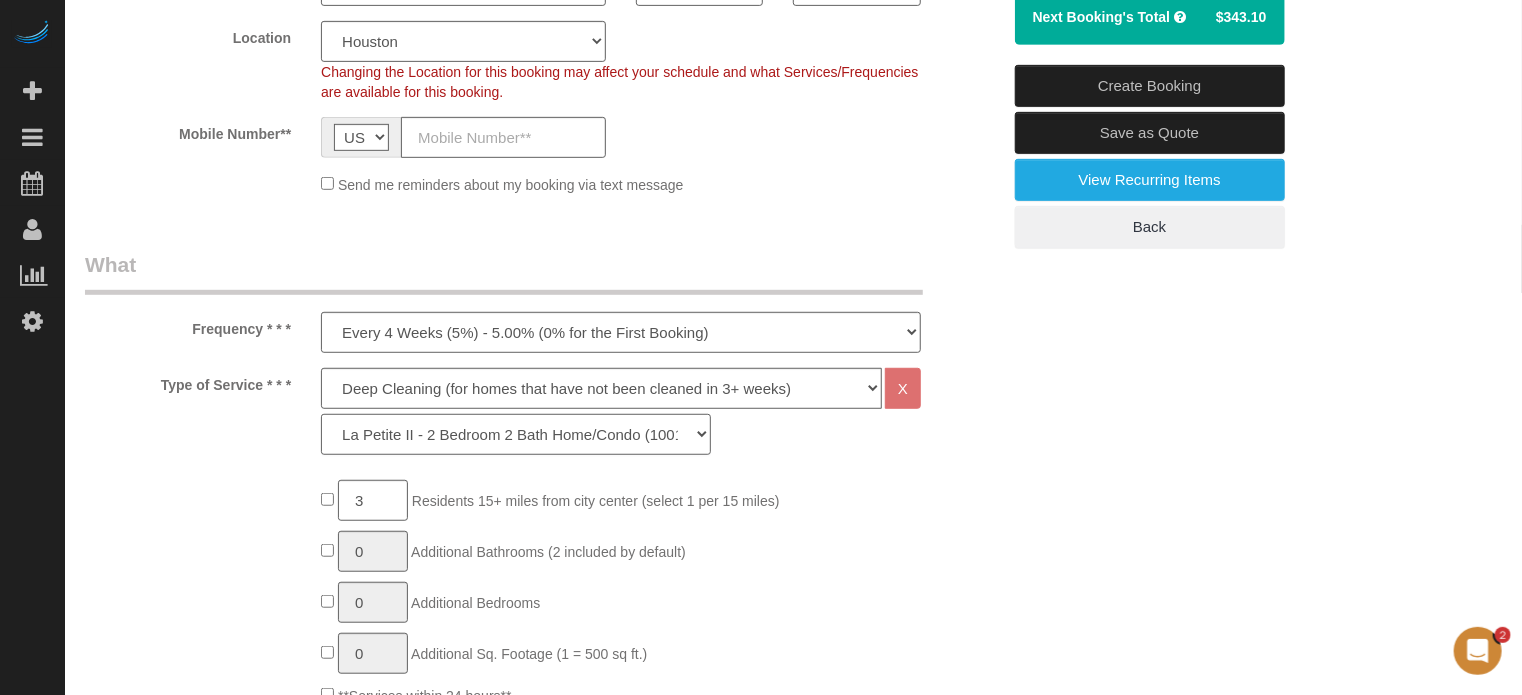 click on "La Petite - 1 to 2 Bedroom Condo (under 1000 sq. ft.) La Petite II - 2 Bedroom 2 Bath Home/Condo (1001-1500 sq. ft.) Le Milieu - 3 Bedroom 2 Bath Home (under 1800 sq. ft.) Le Milieu - 4 Bedroom 2 Bath Home (under 1800 sq. ft.) Grand - 5 Bedroom 2 Bath Home (under 2250 sq. ft.) Très Grand - 6 Bedroom 2 Bath Home (under 3000 sq. ft.)" 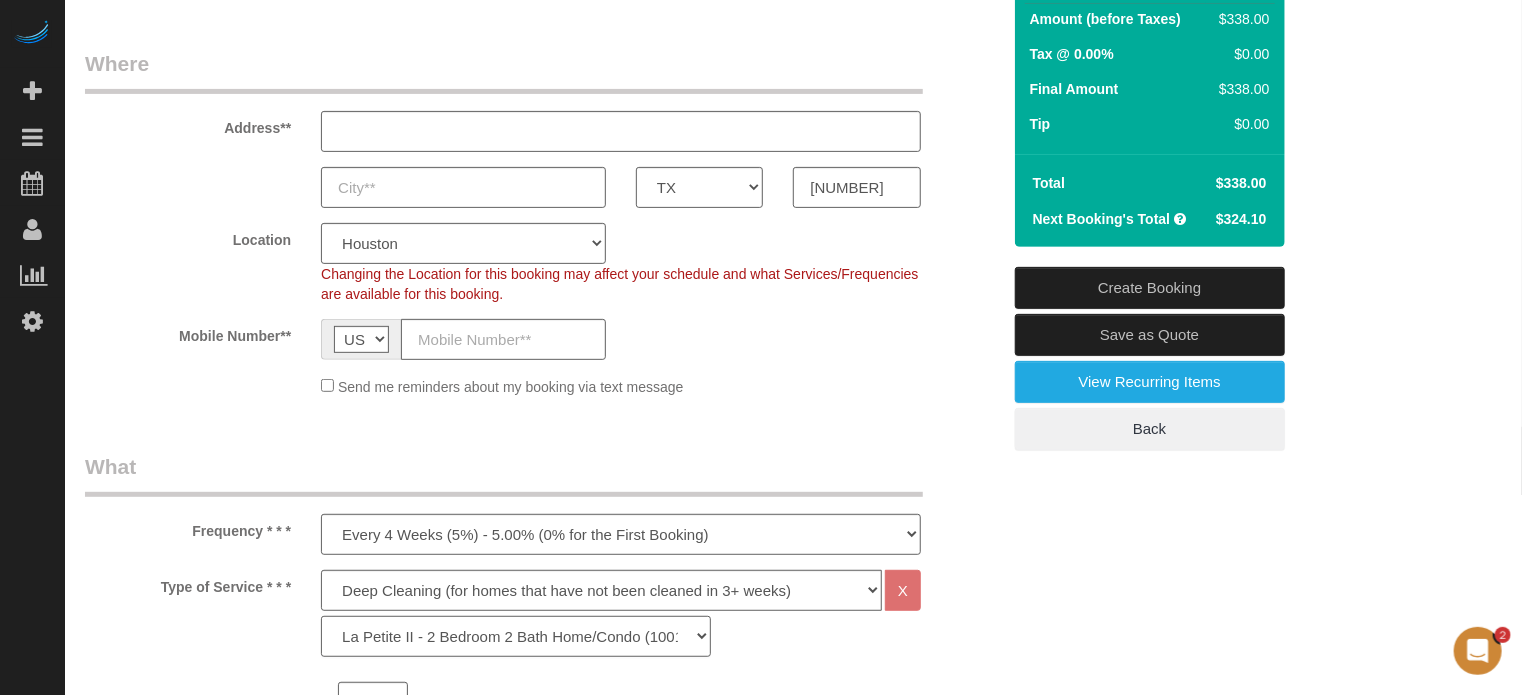 scroll, scrollTop: 170, scrollLeft: 0, axis: vertical 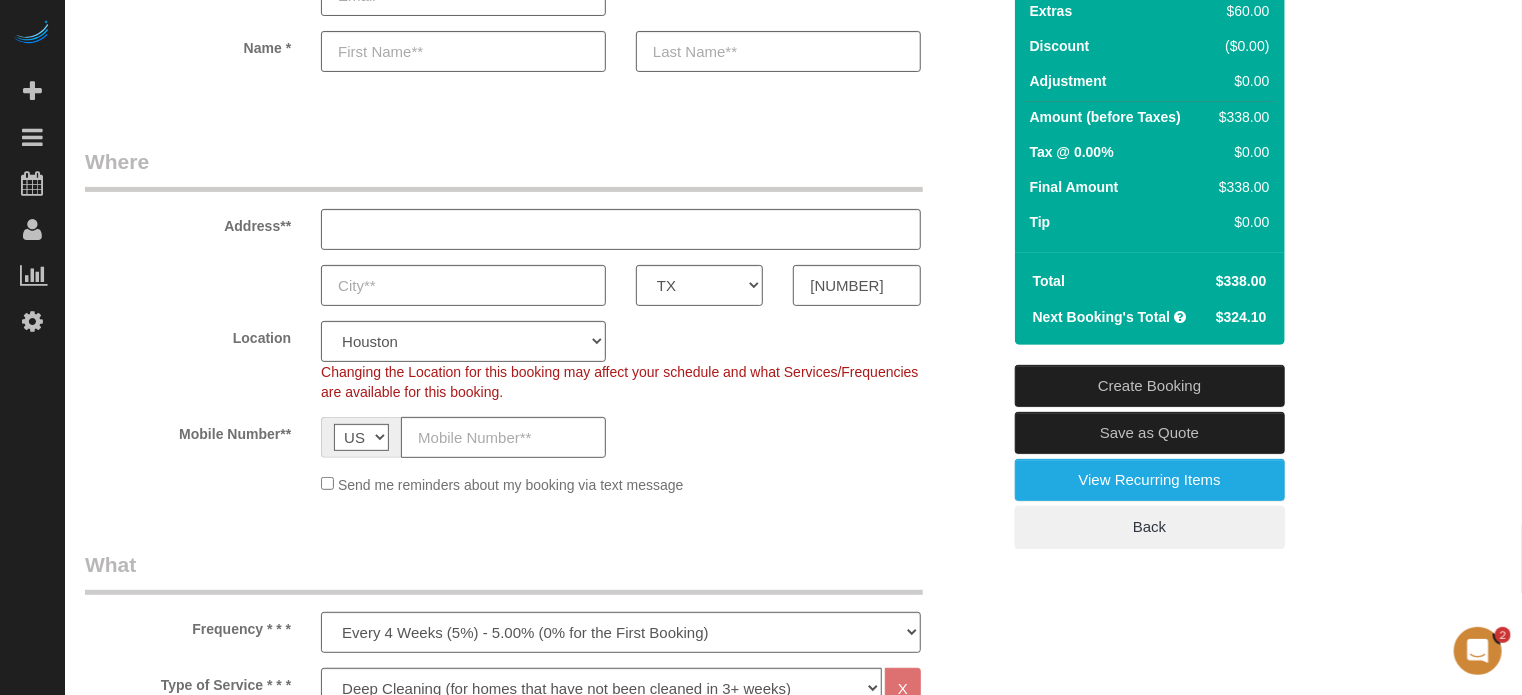 click on "Mobile Number**
AF AL DZ AD AO AI AQ AG AR AM AW AU AT AZ BS BH BD BB BY BE BZ BJ BM BT BO BA BW BR GB IO BN BG BF BI KH CM CA CV BQ KY CF TD CL CN CX CC CO KM CD CG CK CR HR CU CW CY CZ CI DK DJ DM DO TL EC EG SV GQ ER EE ET FK FO FJ FI FR GF PF TF GA GM GE DE GH GI GR GL GD GP GU GT GG GN GW GY HT HN HK HU IS IN ID IR IQ IE IM IL IT JM JP JE JO KZ KE KI KP KR KW KG LA LV LB LS LR LY LI LT LU MO MK MG MW MY MV ML MT MH MQ MR MU YT MX FM MD MC MN ME MS MA MZ MM NA NR NP NL NC NZ NI NE NG NU NF MP NO OM PK PW PS PA PG PY PE PH PN PL PT PR QA RO RU RW RE AS WS SM ST SA SN RS SC SL SG SK SI SB SO ZA GS SS ES LK BL SH KN LC SX MF PM VC SD SR SJ SZ SE CH SY TW TJ TZ TH TG TK TO TT TN TR TM TC TV UM UG UA AE US UY UZ VU VA VE VN VG VI WF EH YE ZM ZW AX" 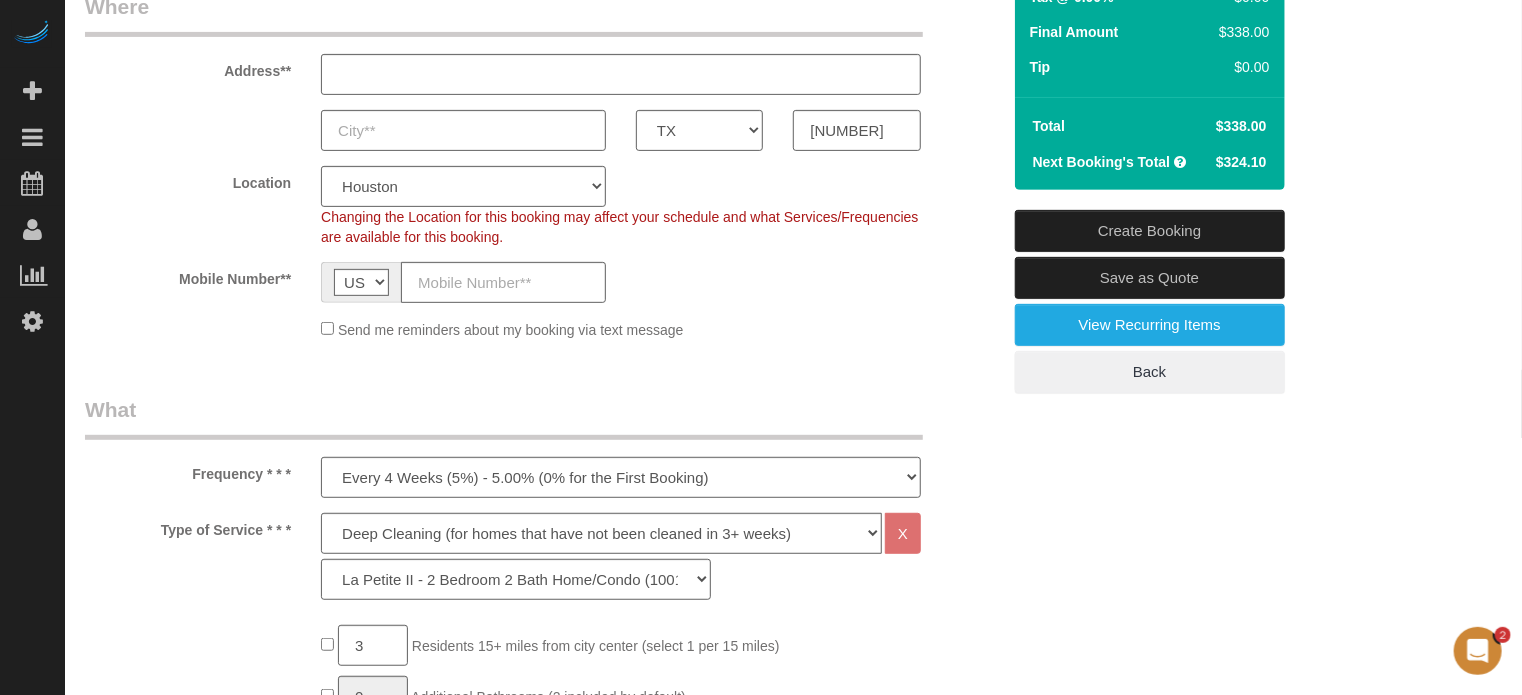 scroll, scrollTop: 500, scrollLeft: 0, axis: vertical 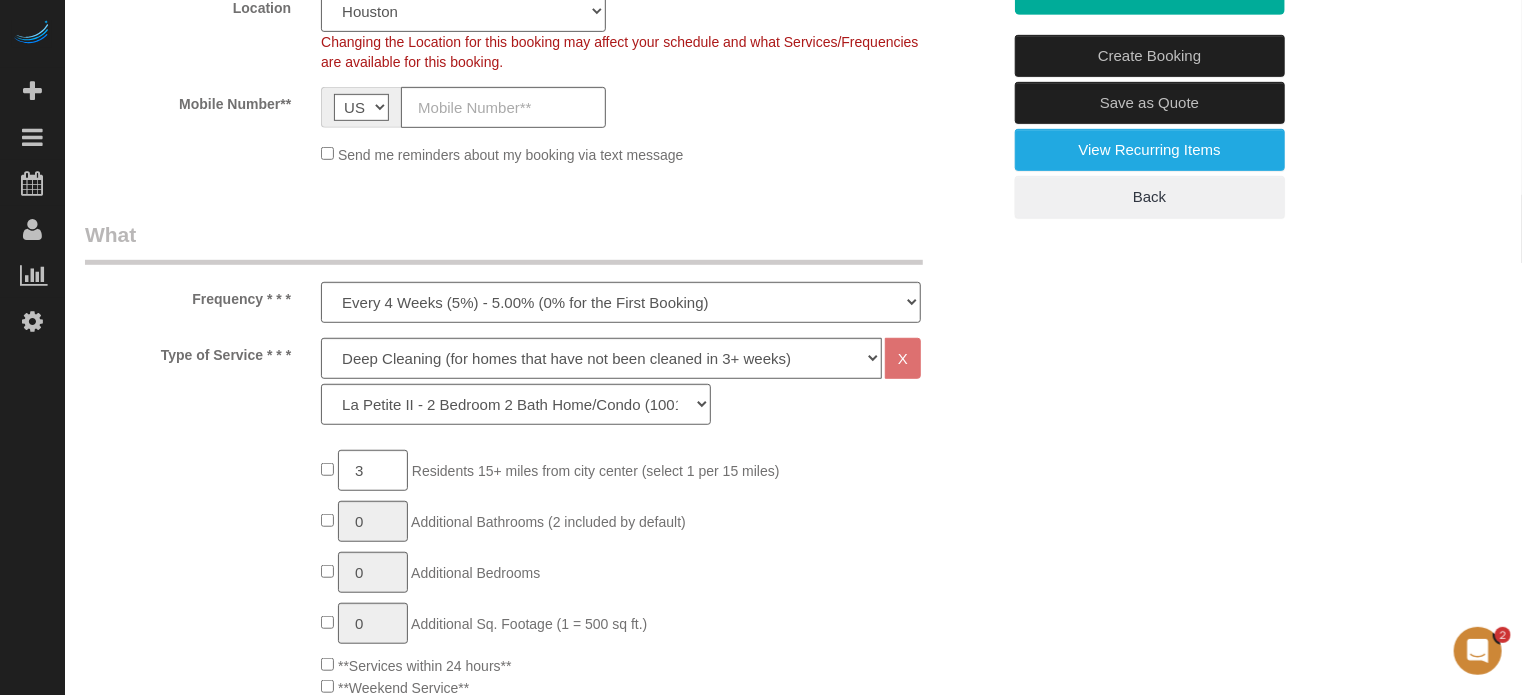 click on "What" at bounding box center (504, 242) 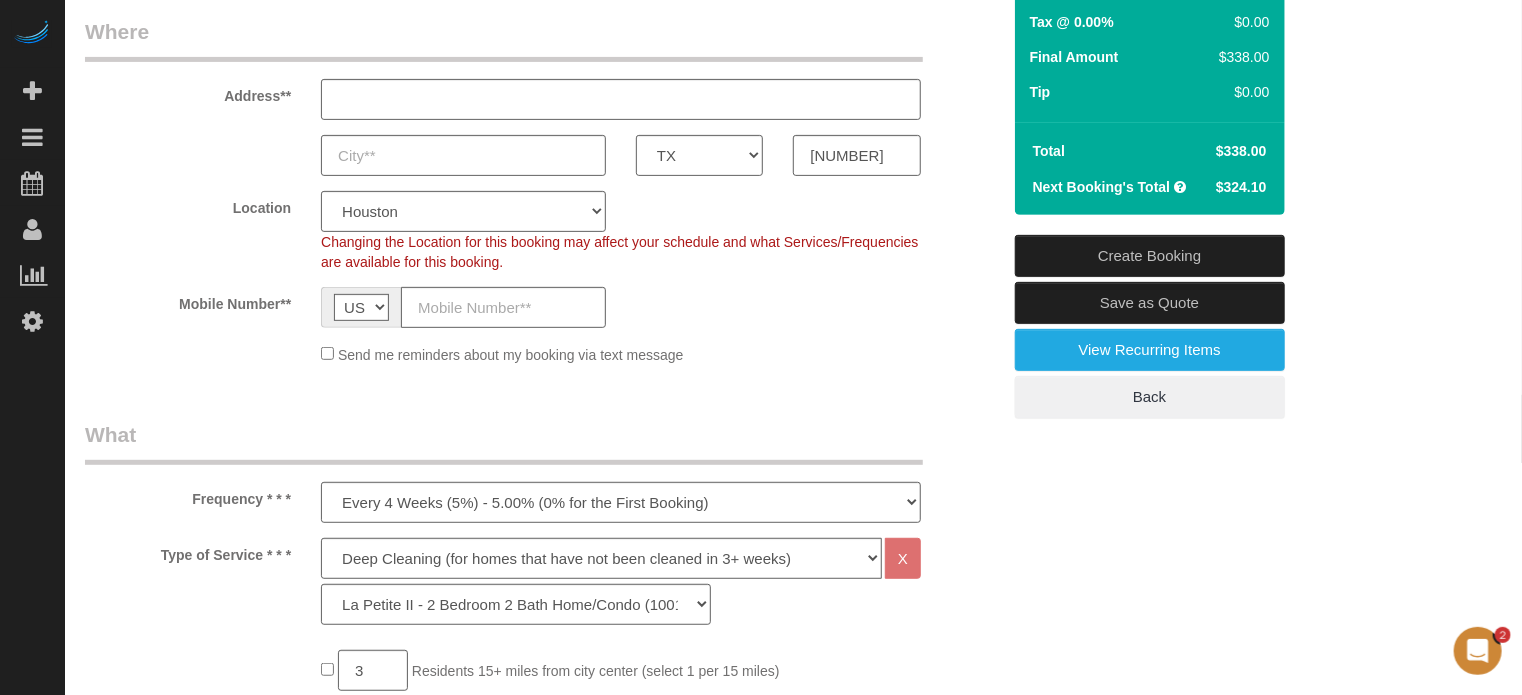 scroll, scrollTop: 0, scrollLeft: 0, axis: both 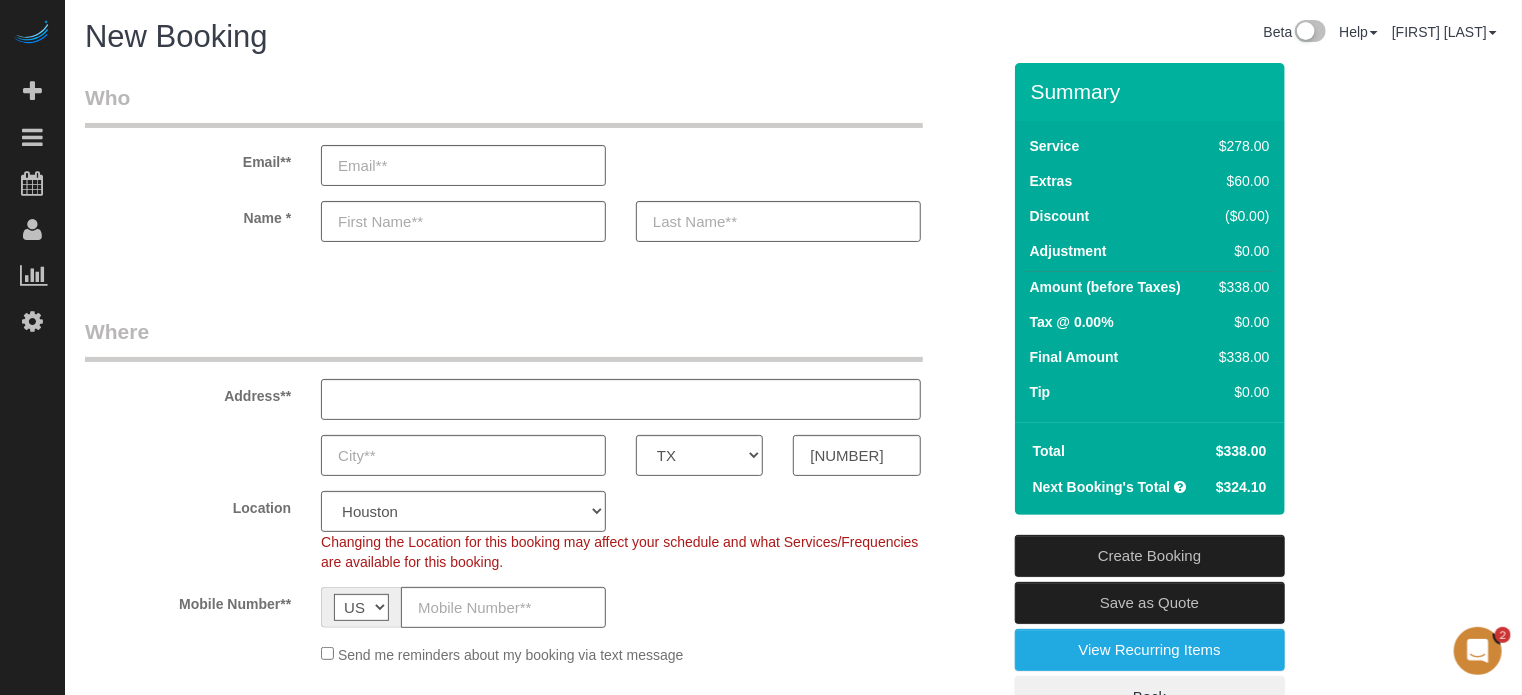 drag, startPoint x: 1034, startPoint y: 92, endPoint x: 1273, endPoint y: 481, distance: 456.55447 